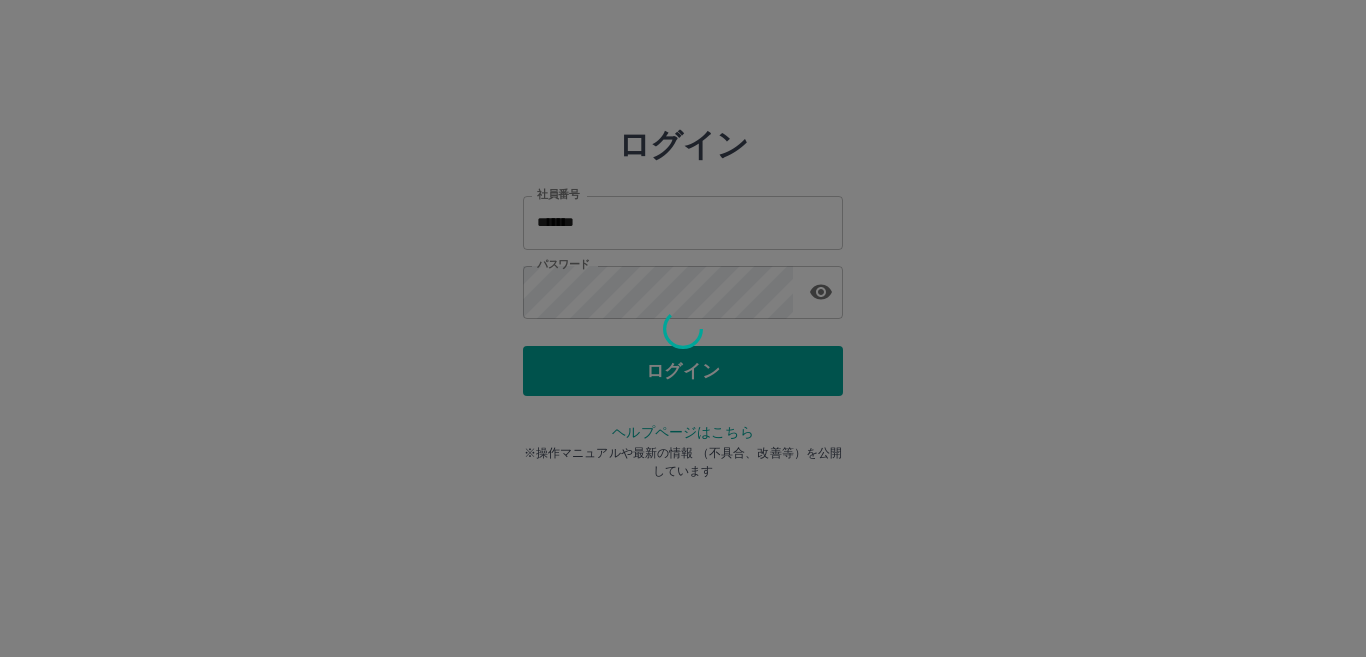 scroll, scrollTop: 0, scrollLeft: 0, axis: both 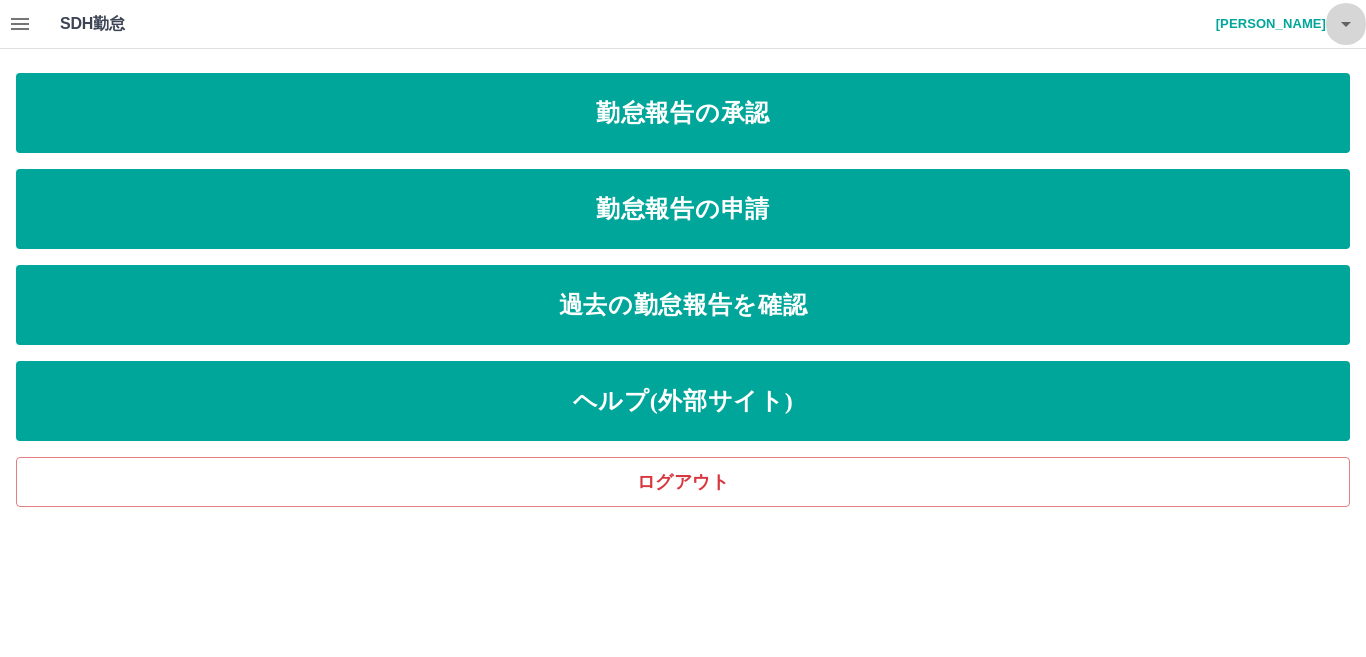 click 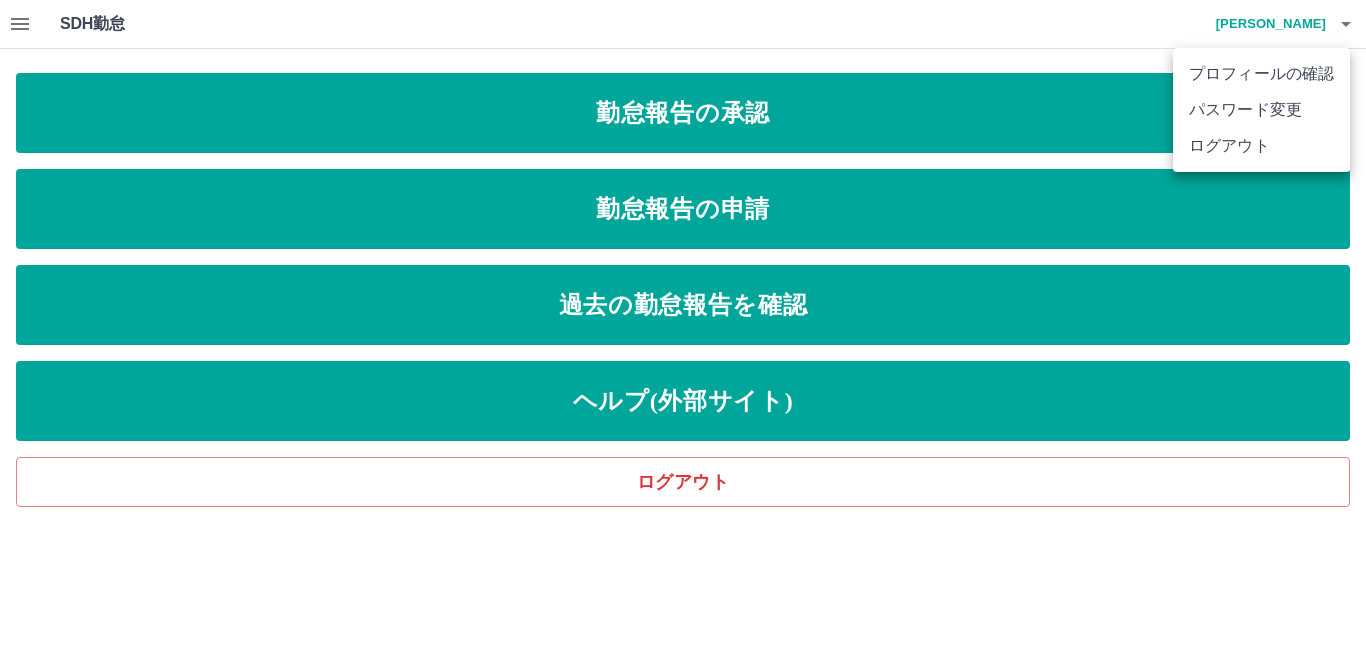 click on "ログアウト" at bounding box center (1261, 146) 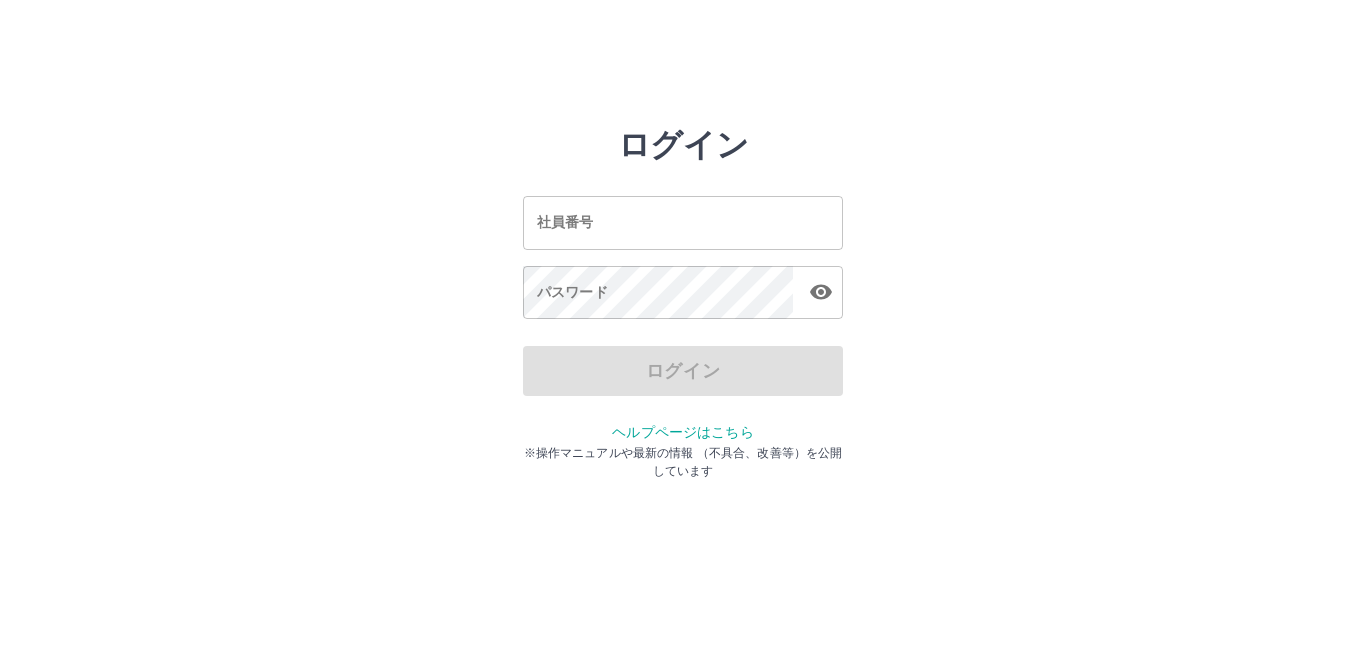 scroll, scrollTop: 0, scrollLeft: 0, axis: both 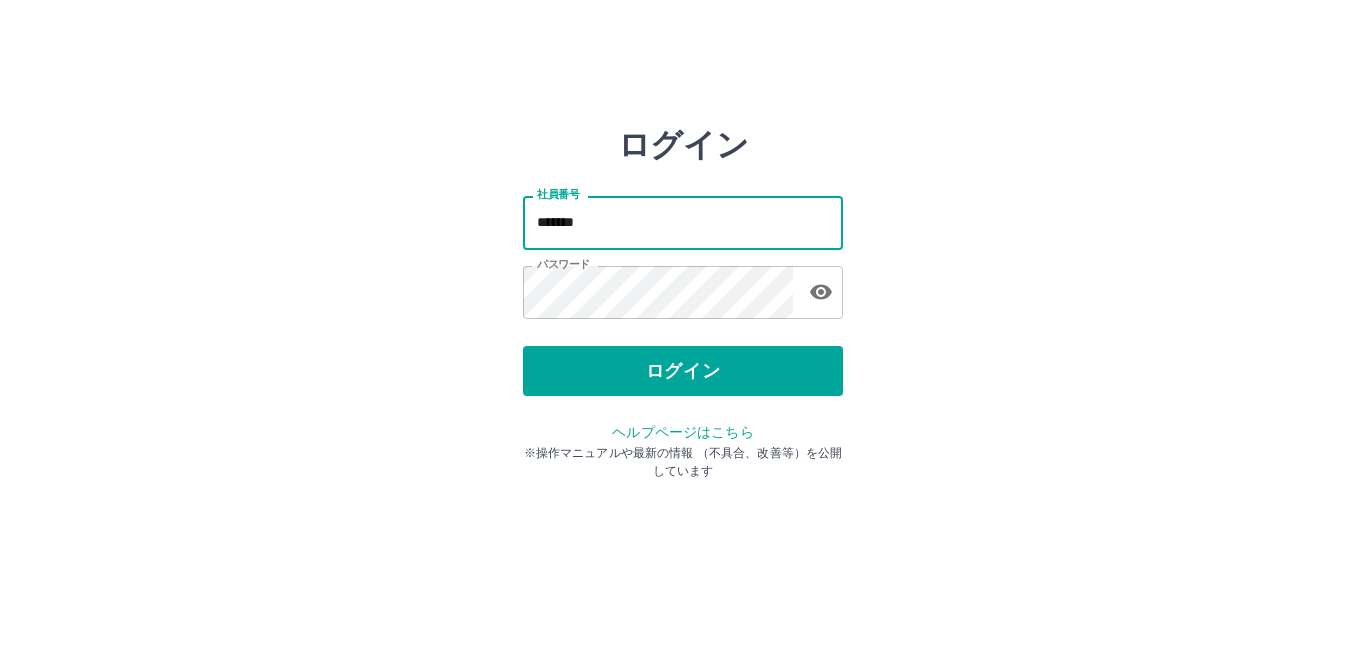 click on "*******" at bounding box center (683, 222) 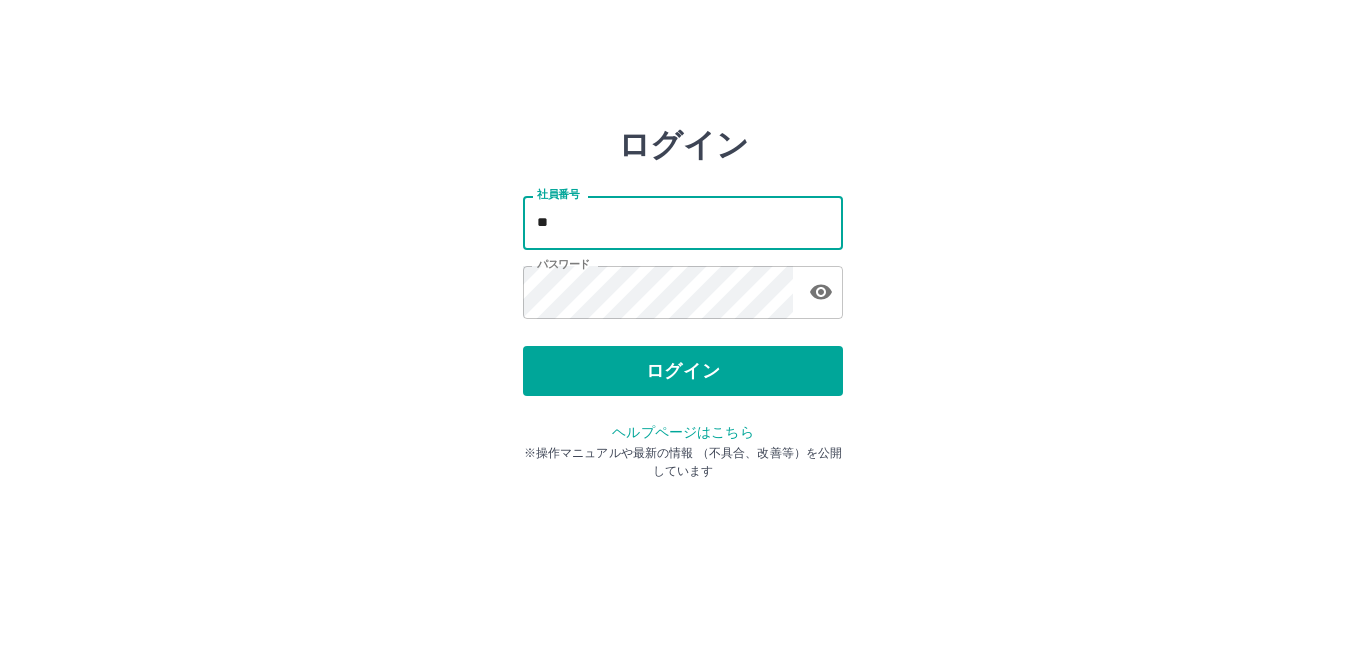 type on "*" 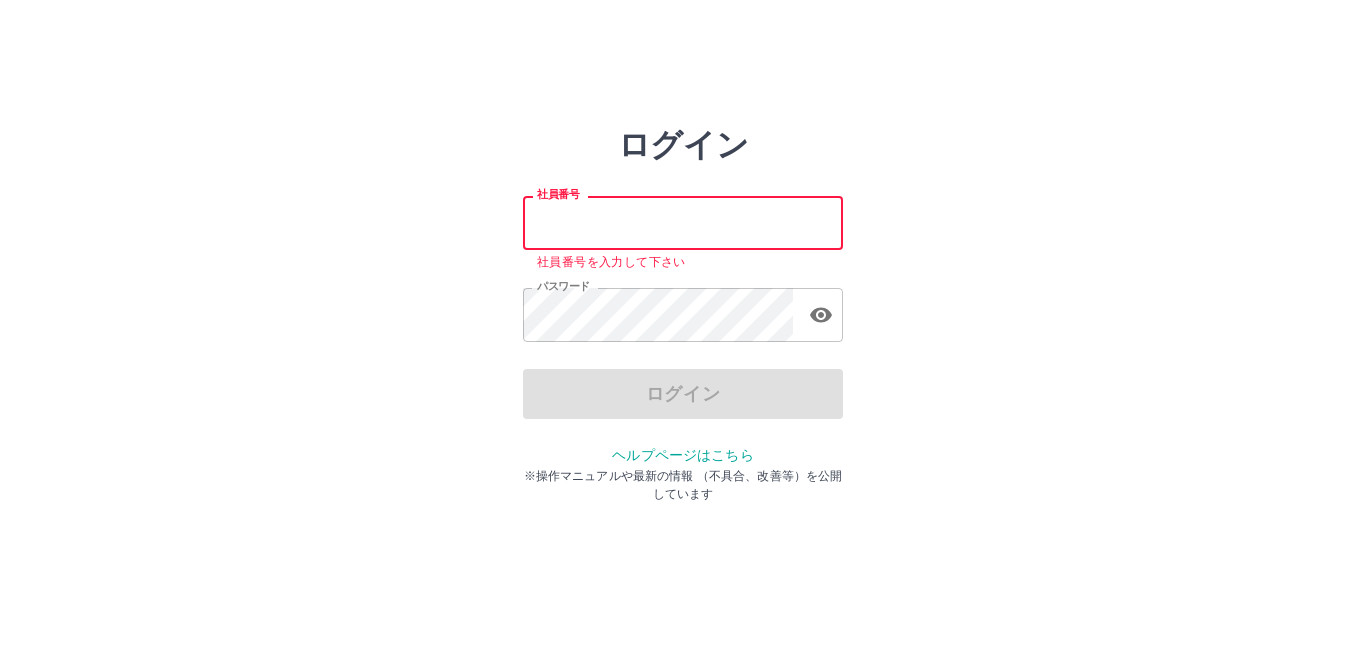 click on "社員番号" at bounding box center [683, 222] 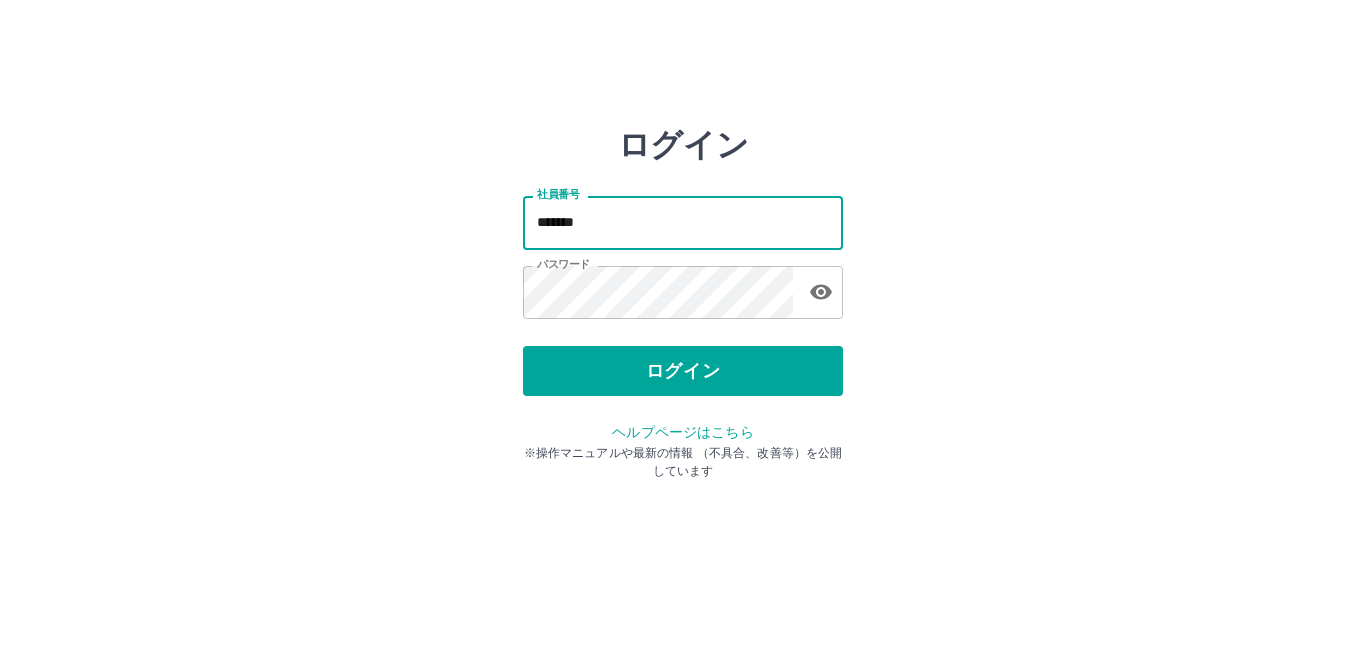 type on "*******" 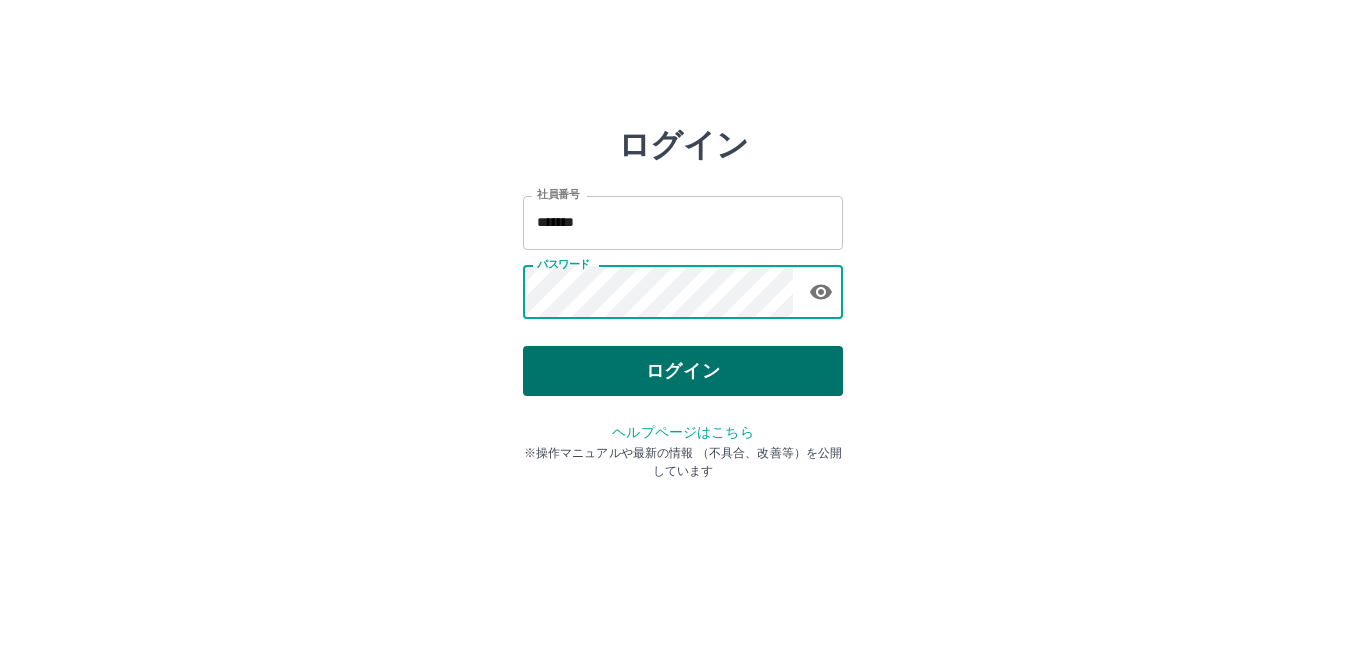 click on "ログイン" at bounding box center [683, 371] 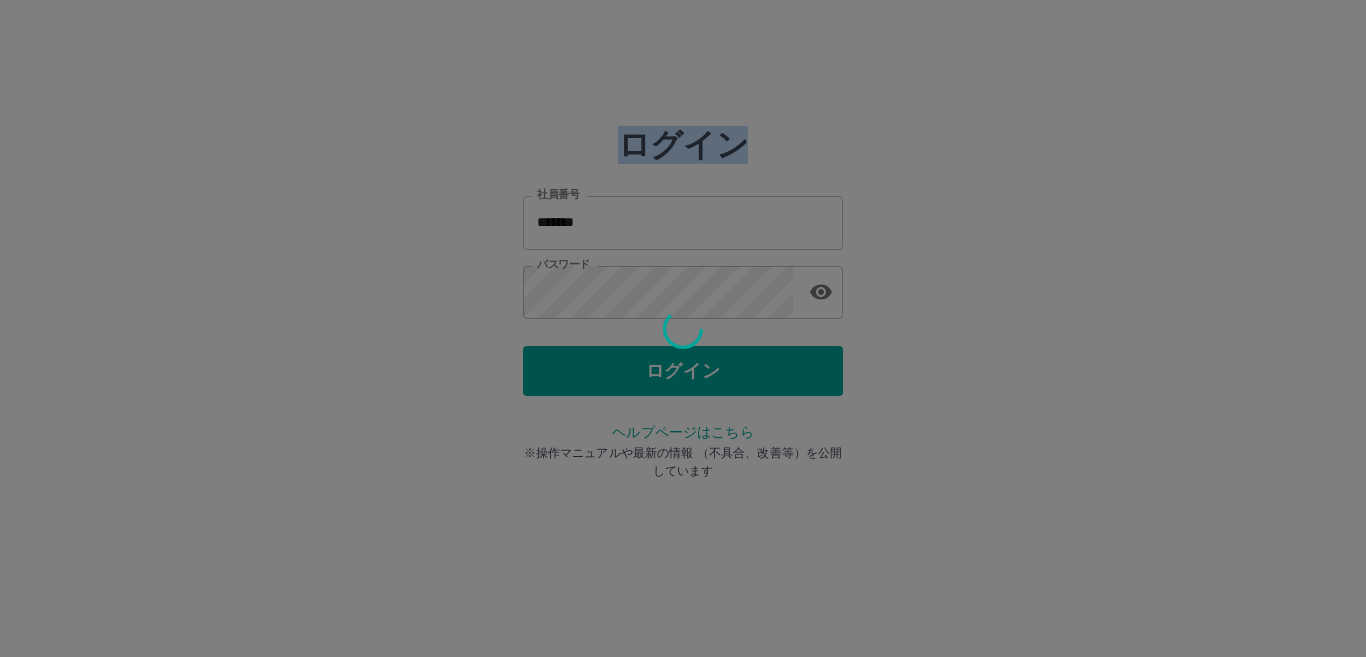 click at bounding box center (683, 328) 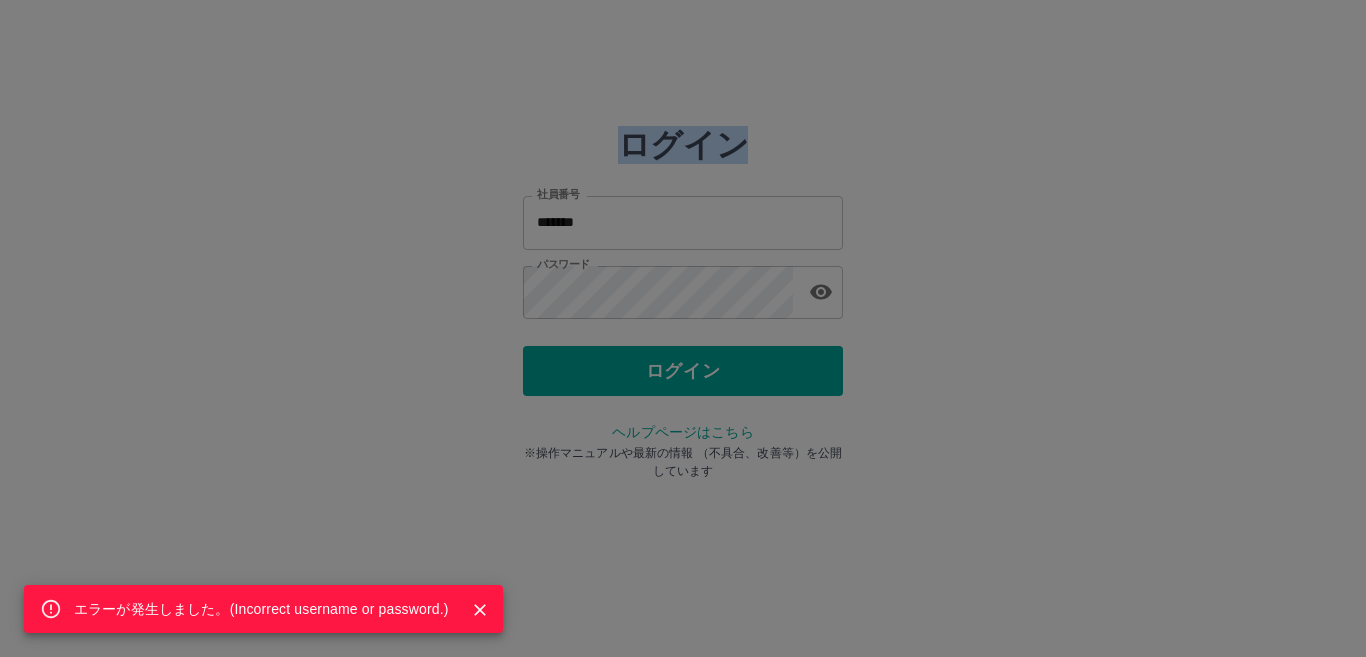 click 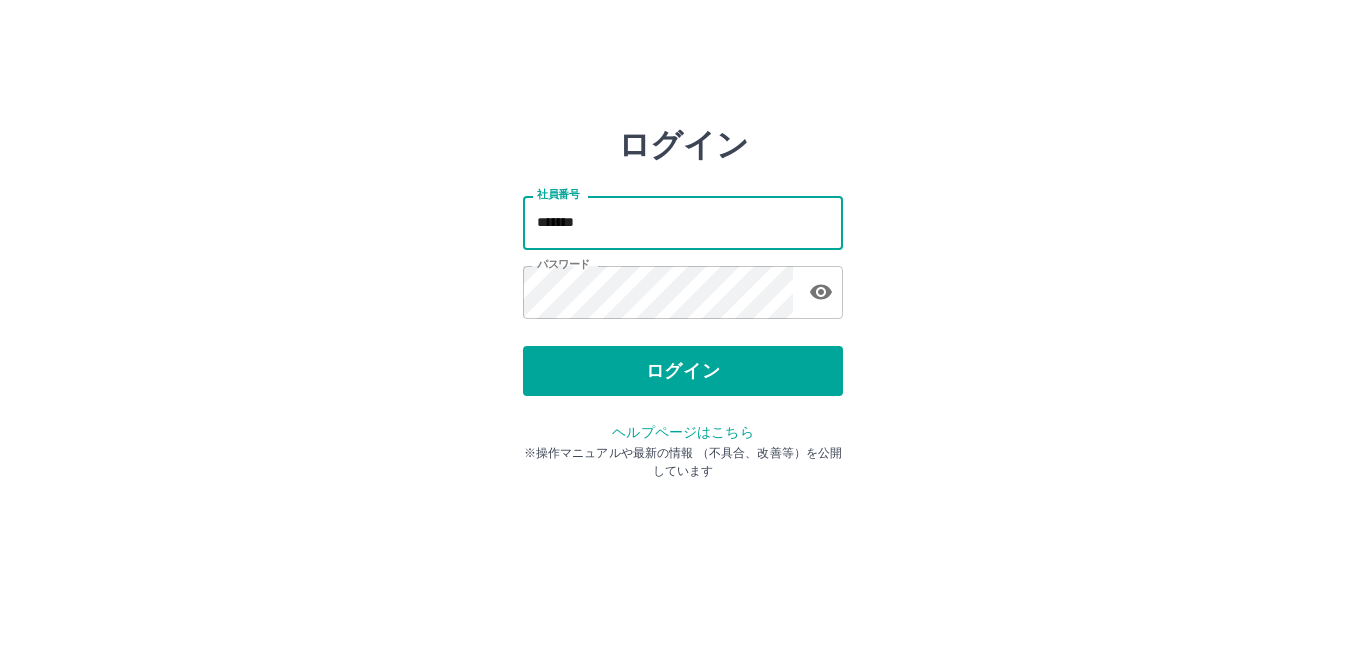 click on "*******" at bounding box center (683, 222) 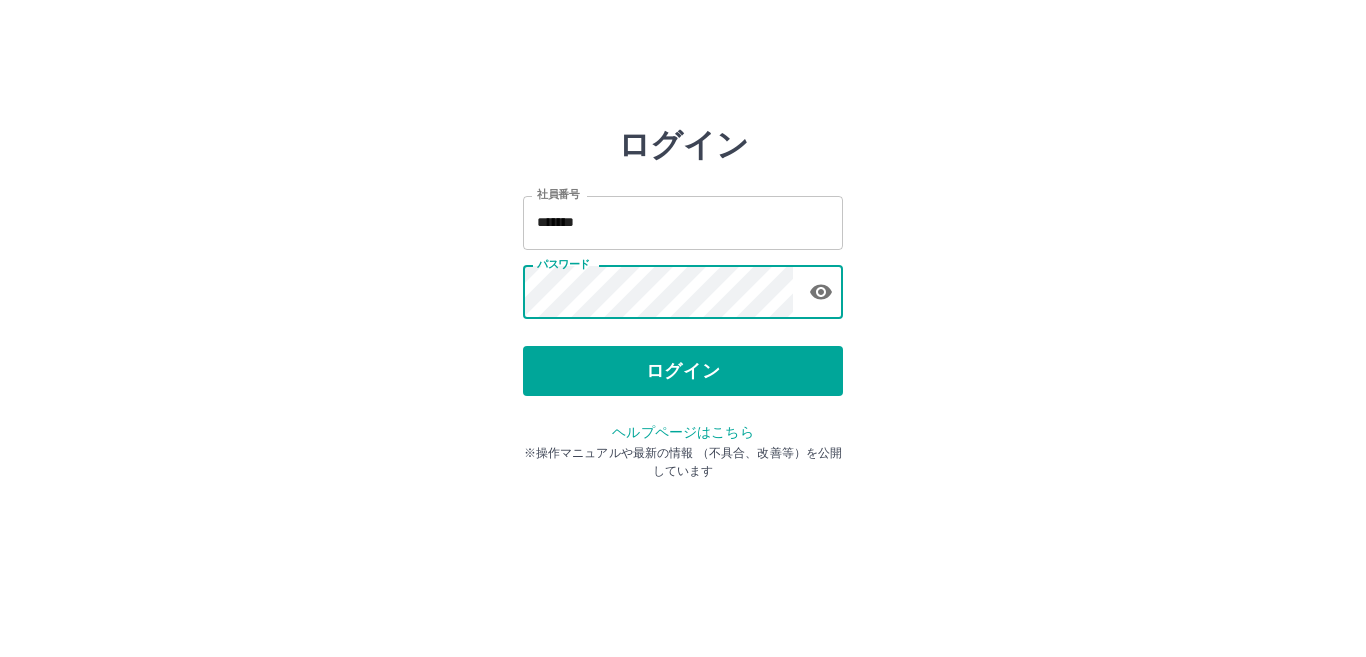 click on "ログイン" at bounding box center [683, 371] 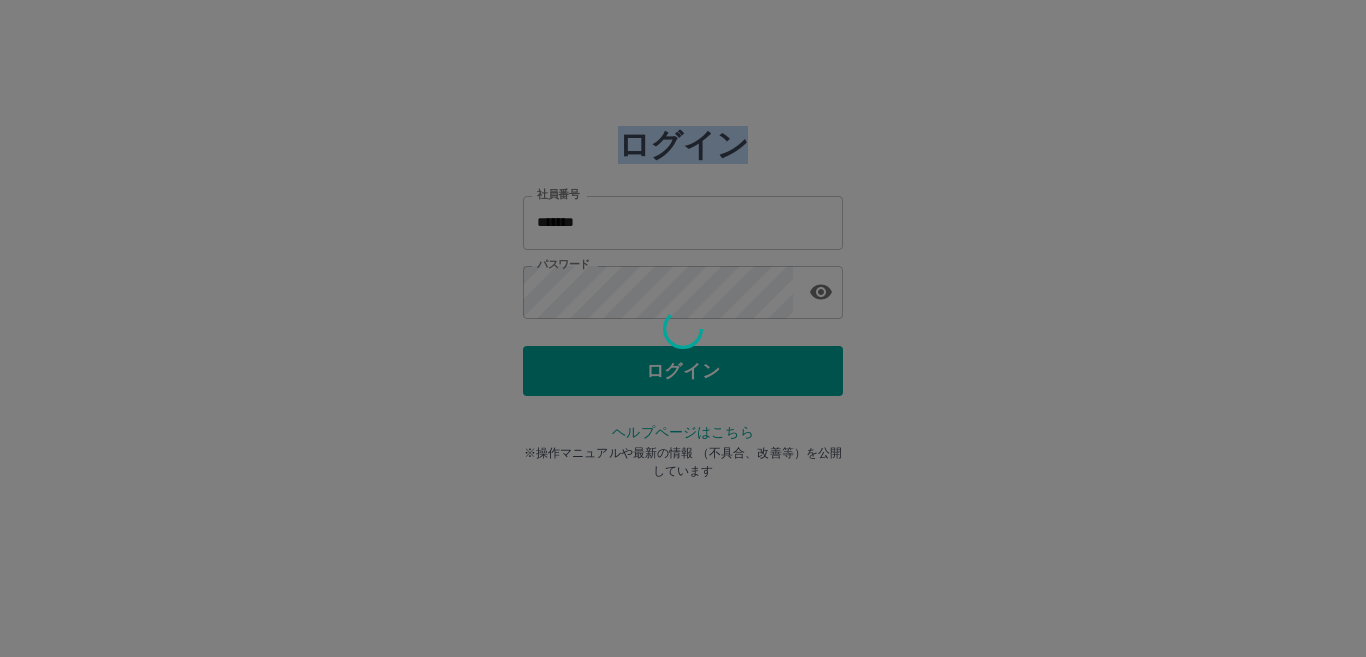 click at bounding box center [683, 328] 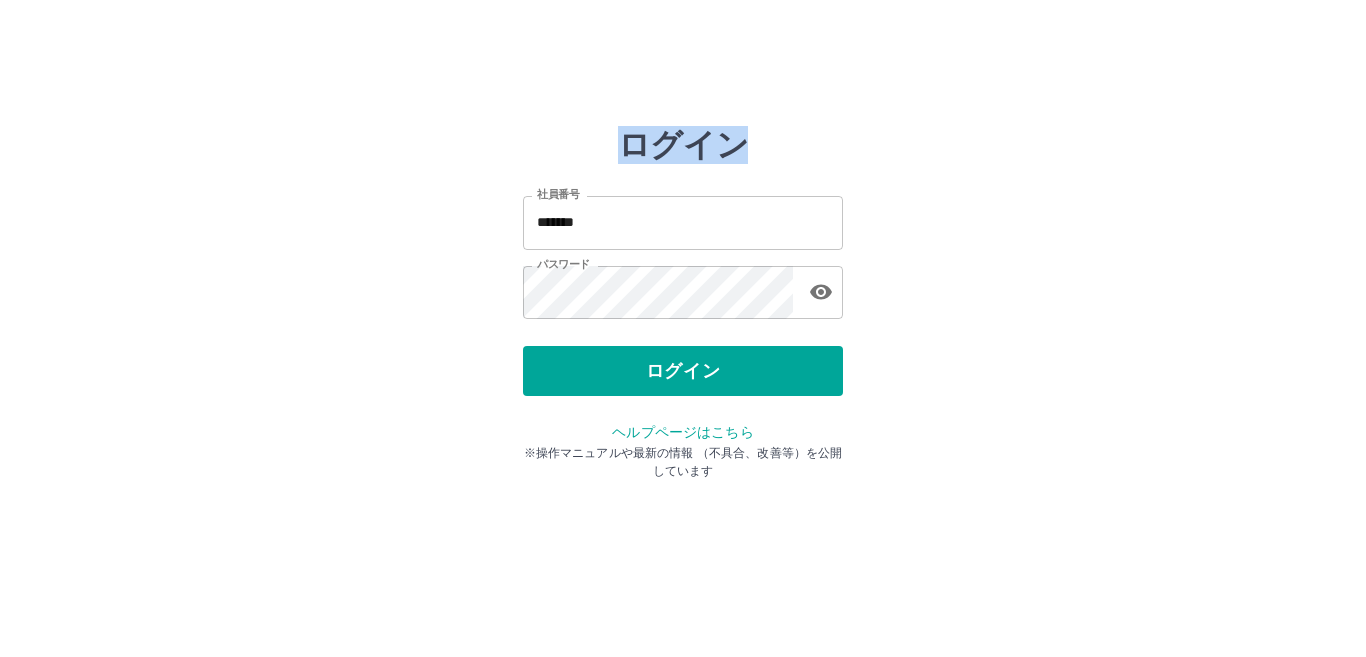 click on "ログイン" at bounding box center (683, 371) 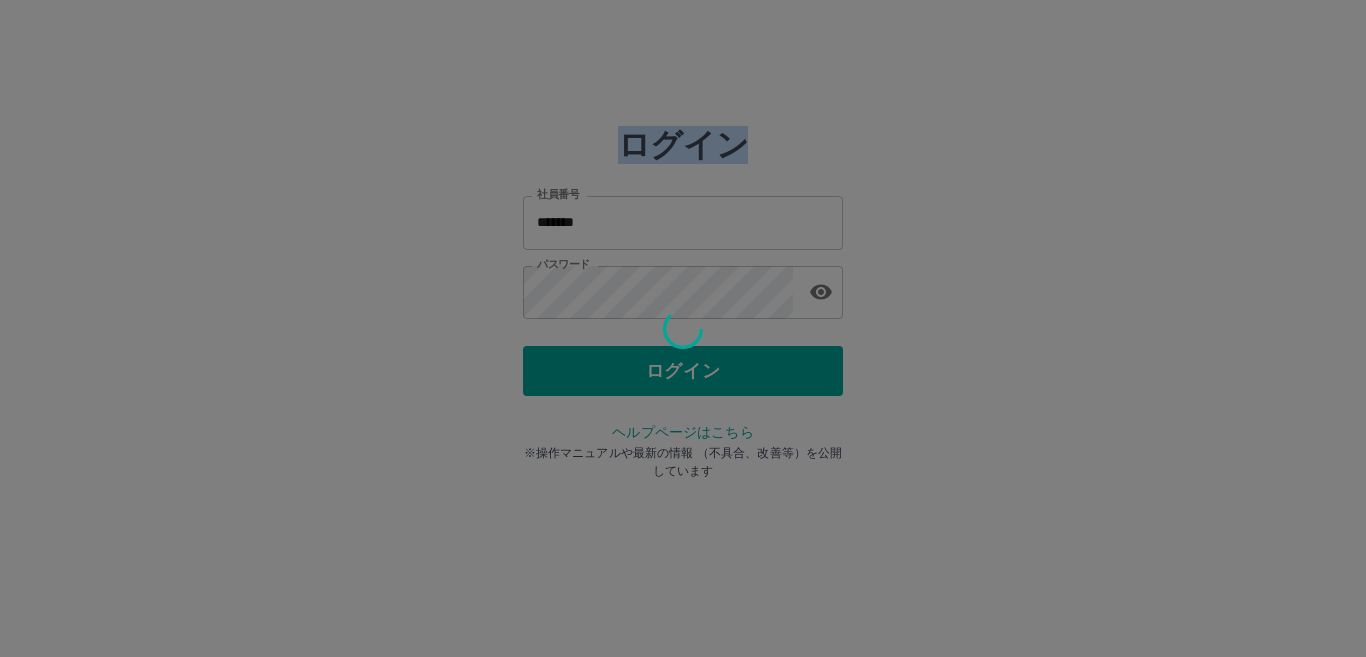 click at bounding box center [683, 328] 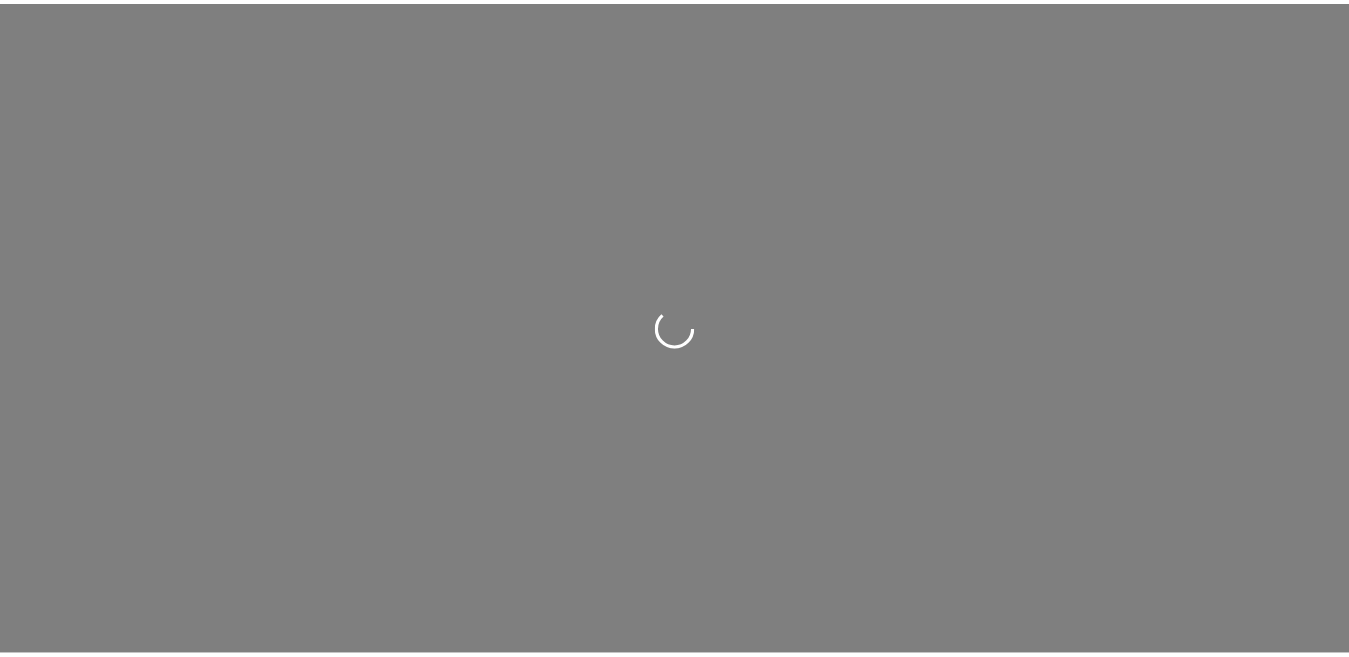 scroll, scrollTop: 0, scrollLeft: 0, axis: both 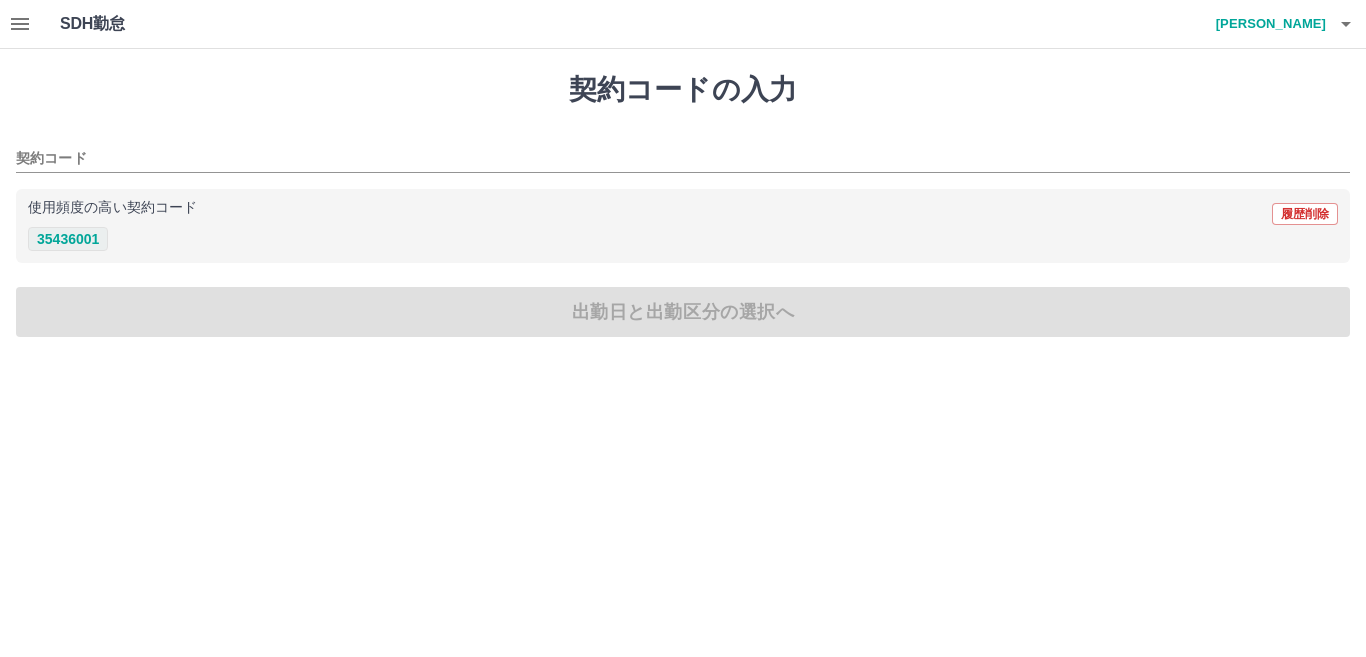click on "35436001" at bounding box center [68, 239] 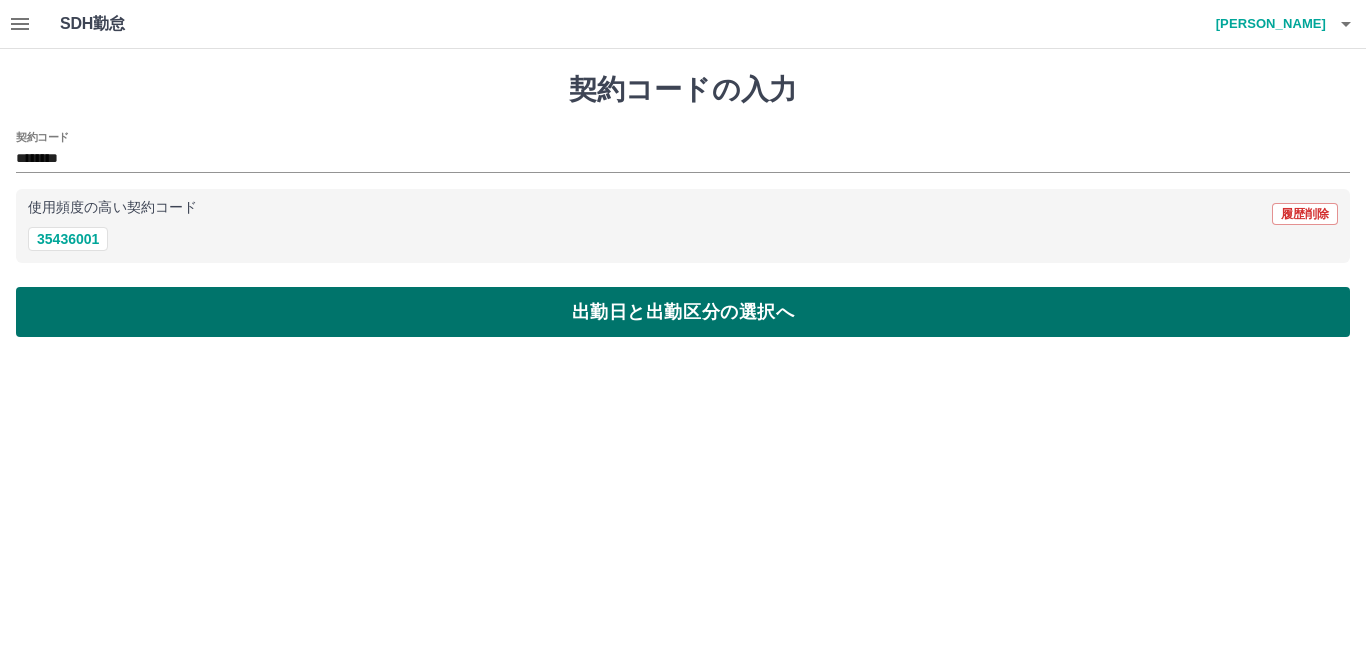click on "出勤日と出勤区分の選択へ" at bounding box center [683, 312] 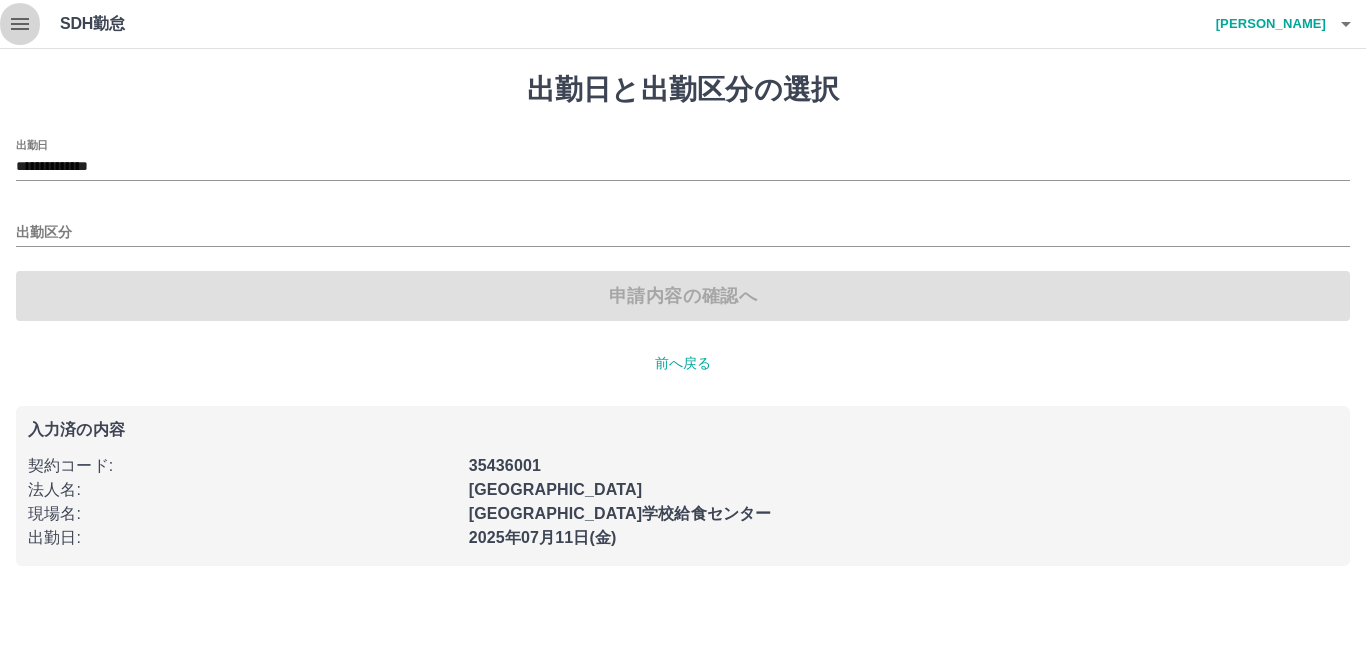 click 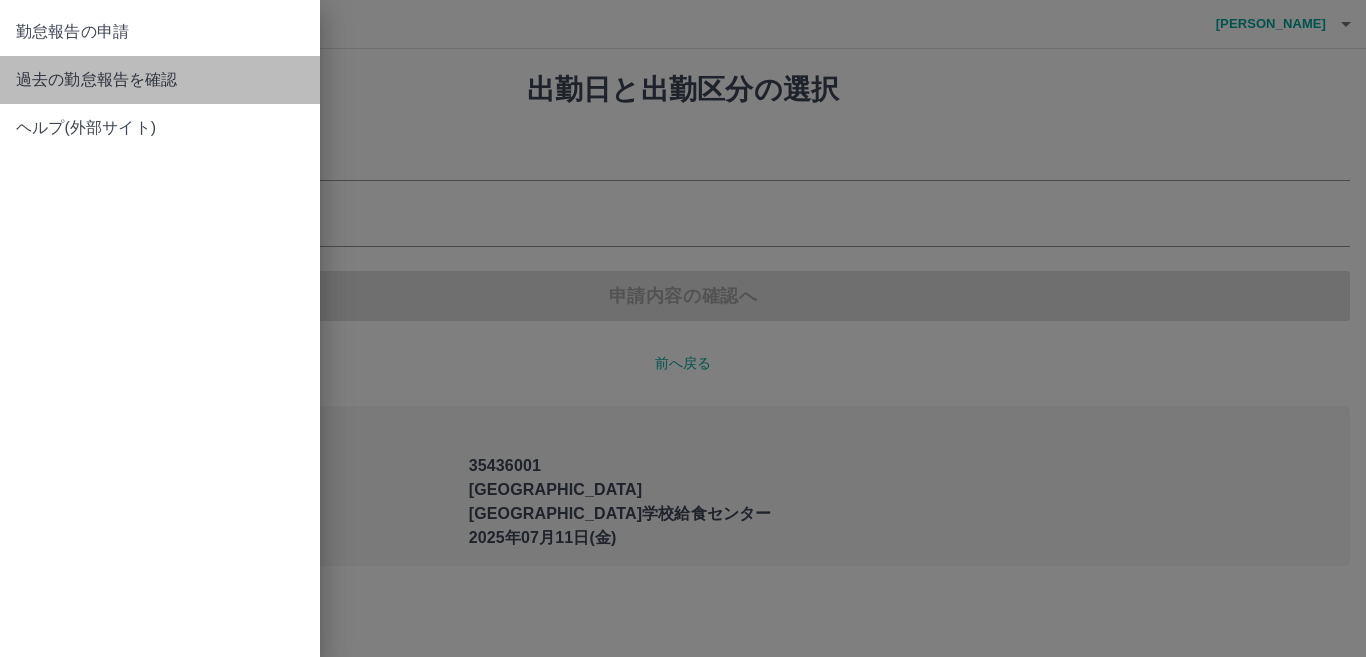 click on "過去の勤怠報告を確認" at bounding box center [160, 80] 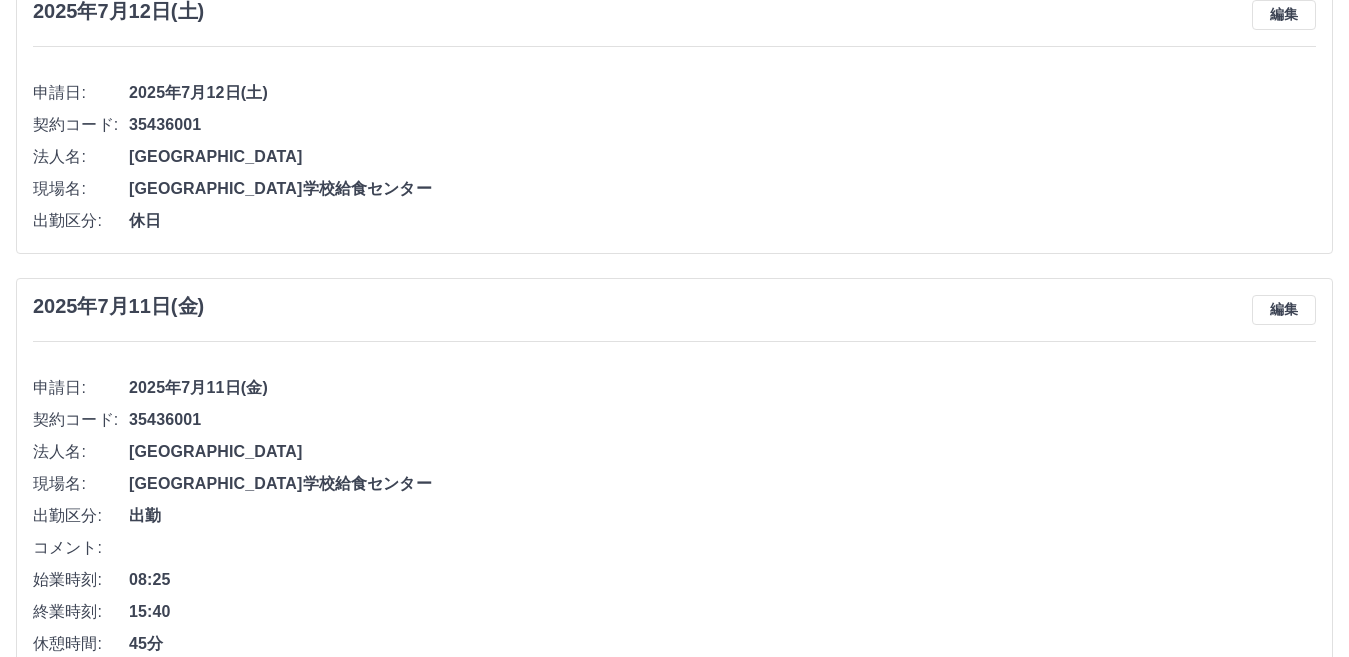 scroll, scrollTop: 300, scrollLeft: 0, axis: vertical 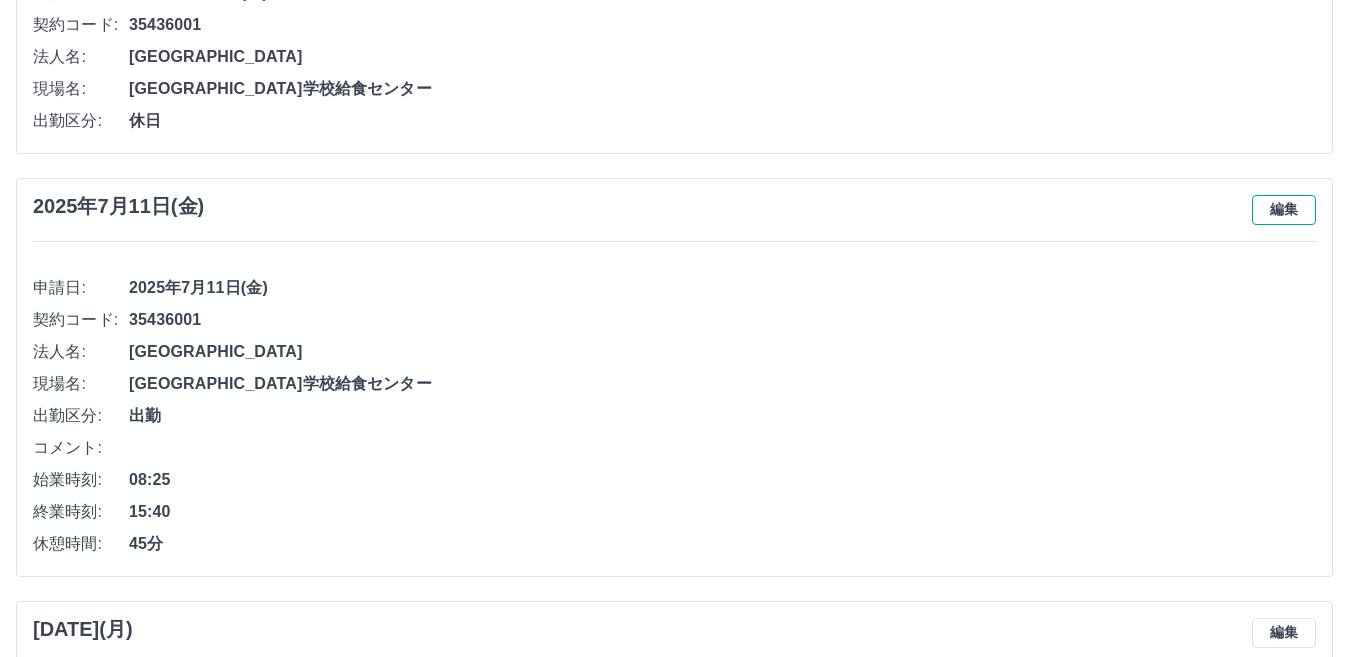 click on "編集" at bounding box center (1284, 210) 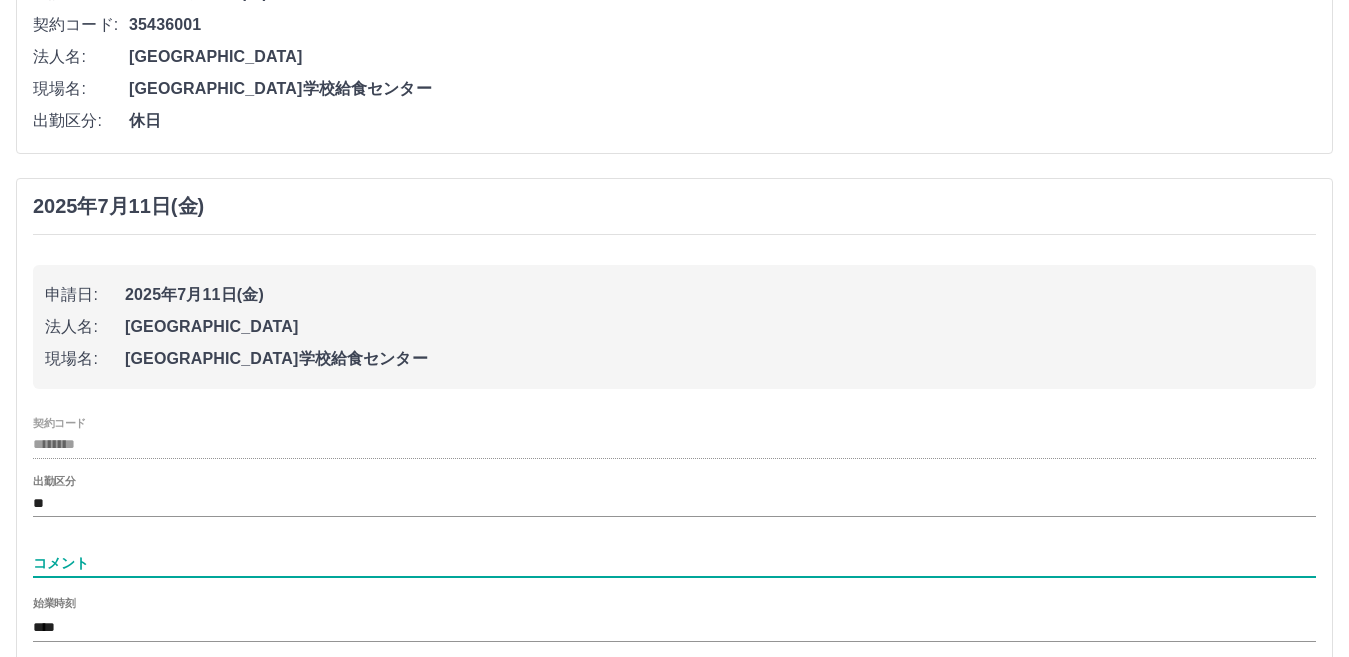 click on "コメント" at bounding box center (674, 563) 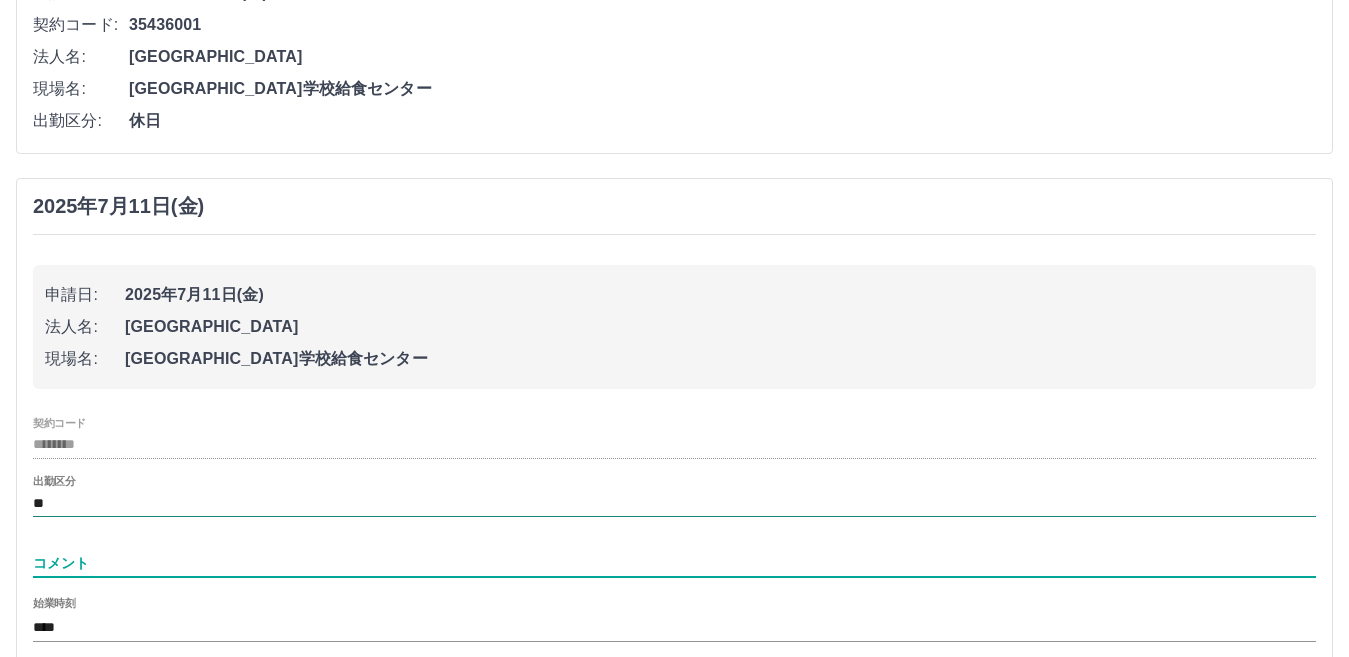 type on "**********" 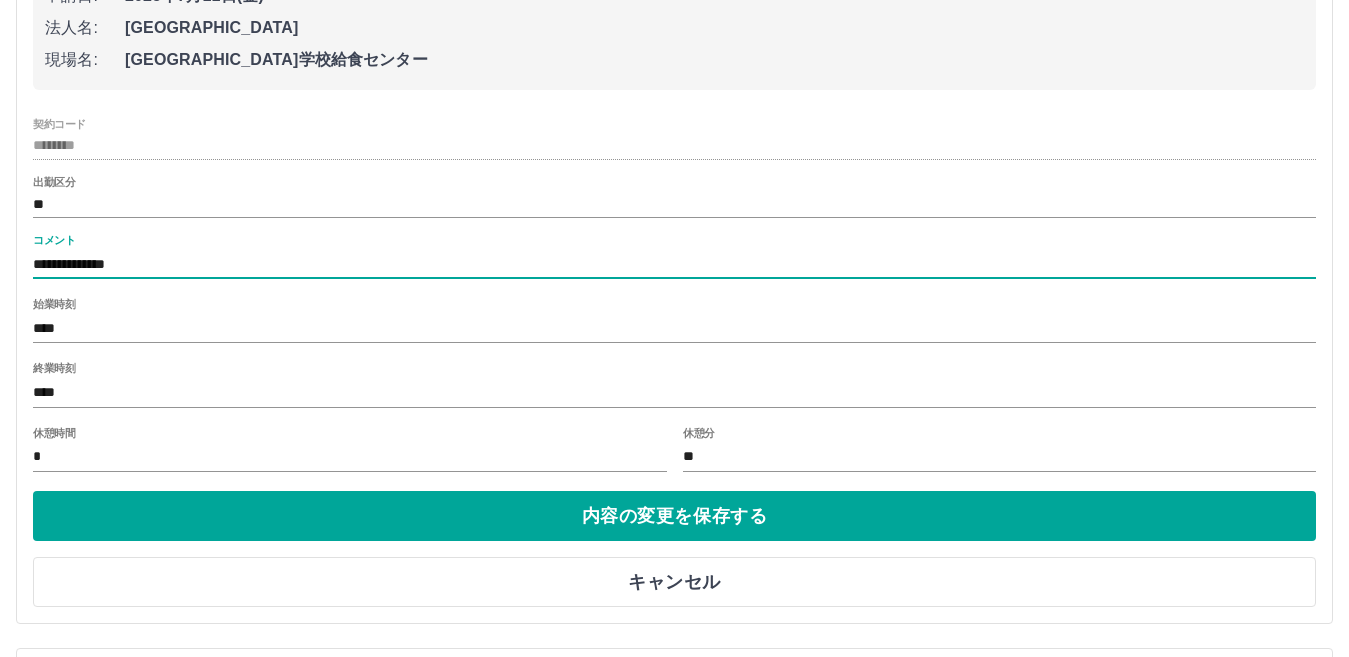 scroll, scrollTop: 600, scrollLeft: 0, axis: vertical 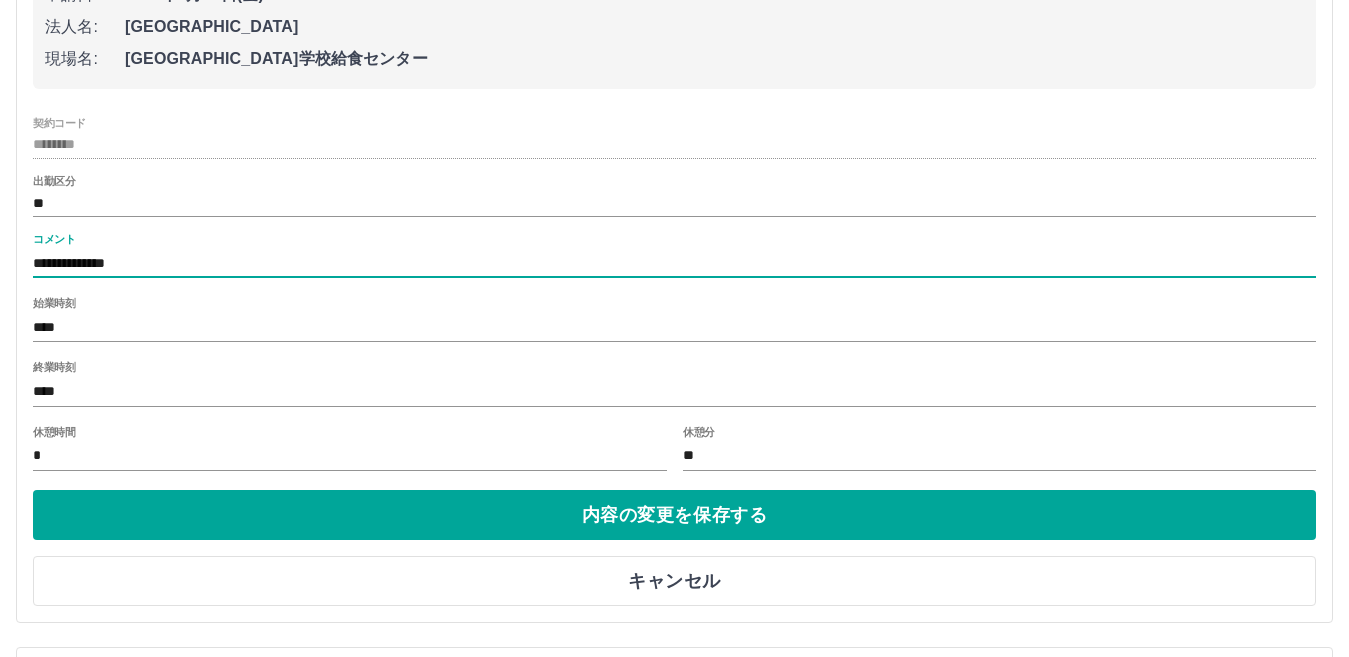 click on "****" at bounding box center [674, 391] 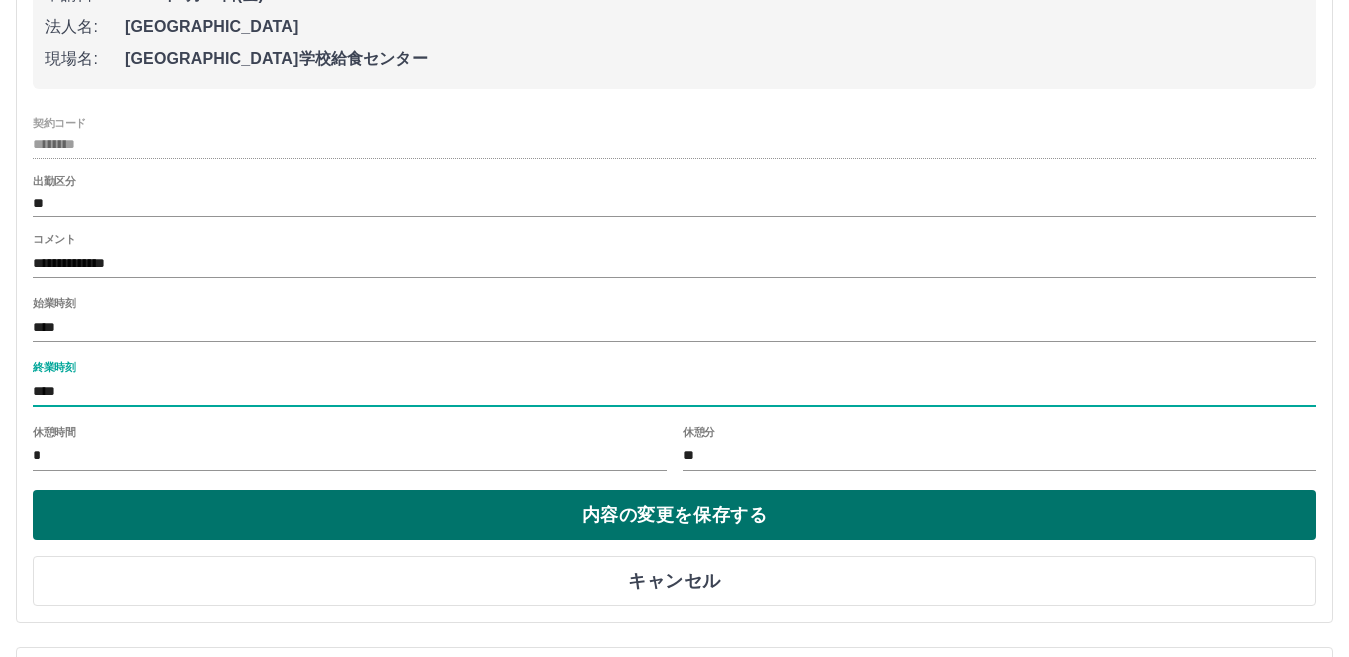 type on "****" 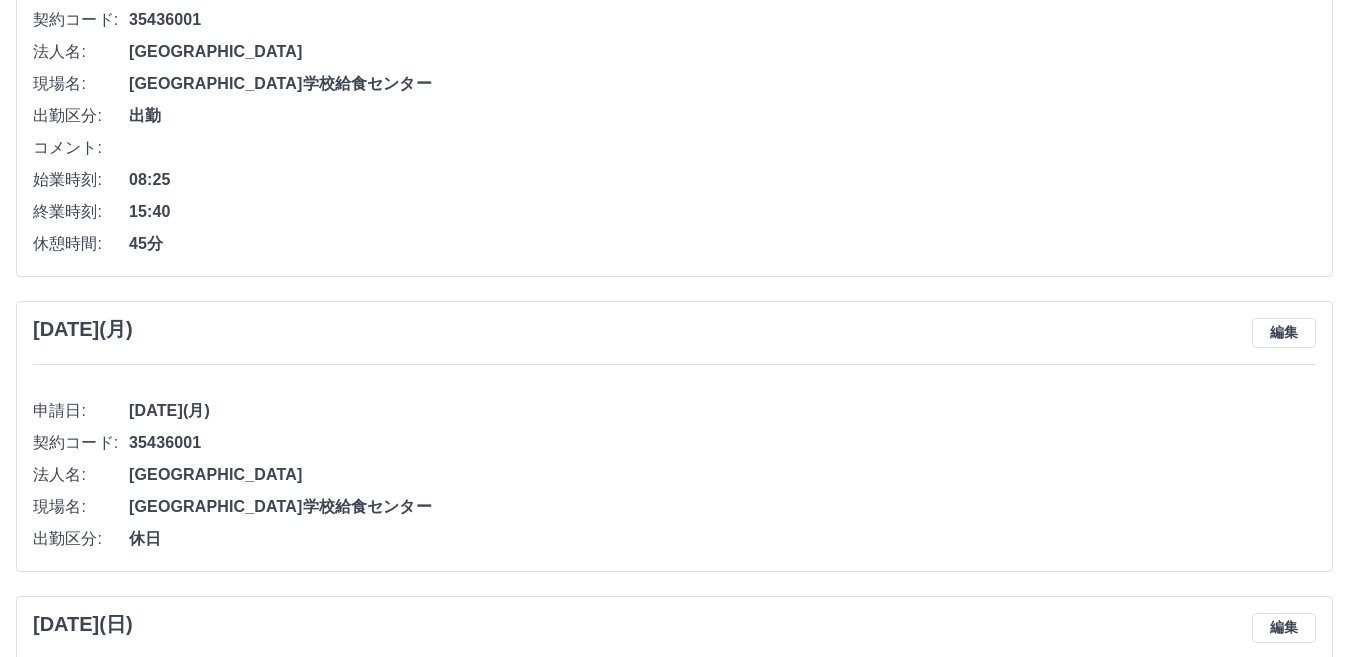 scroll, scrollTop: 607, scrollLeft: 0, axis: vertical 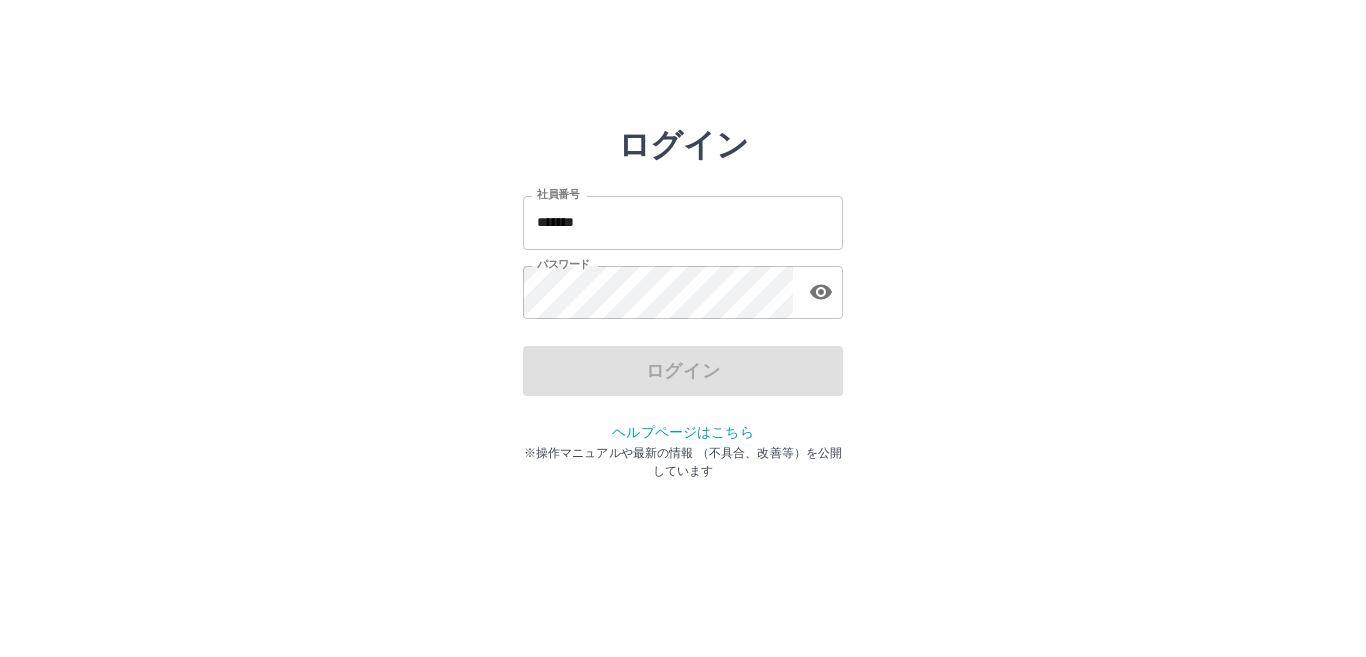 click on "*******" at bounding box center (683, 222) 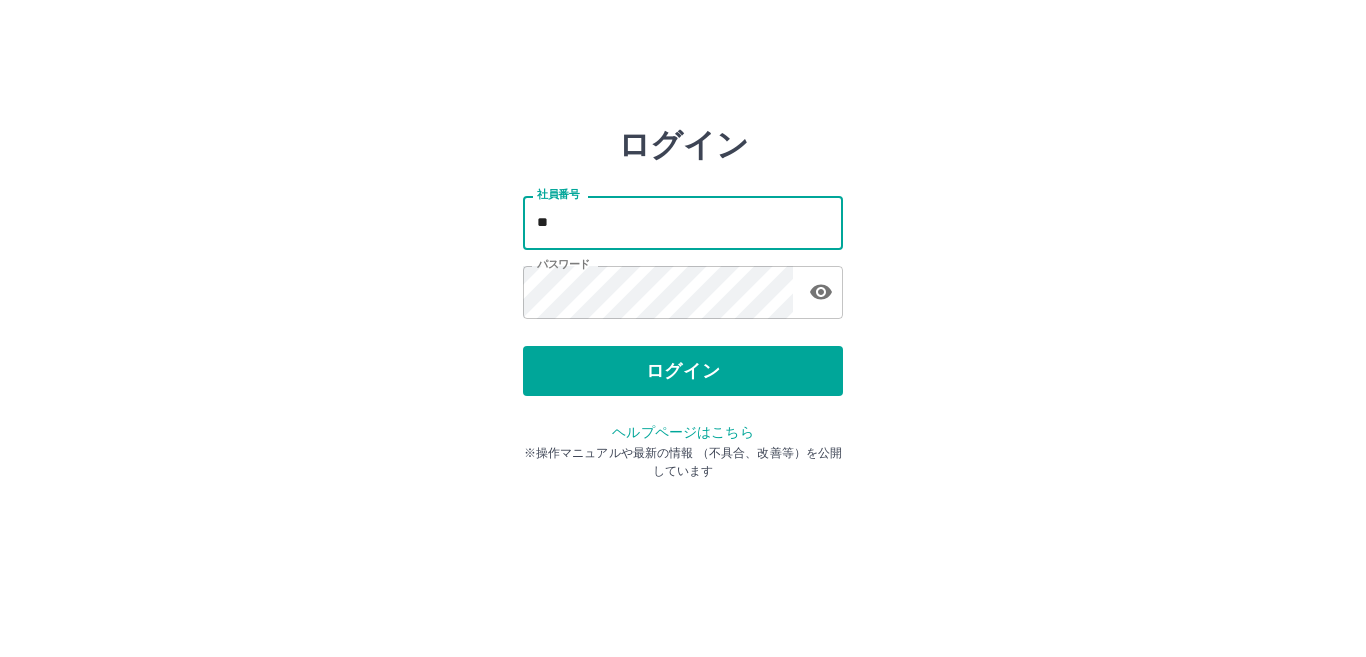 type on "*" 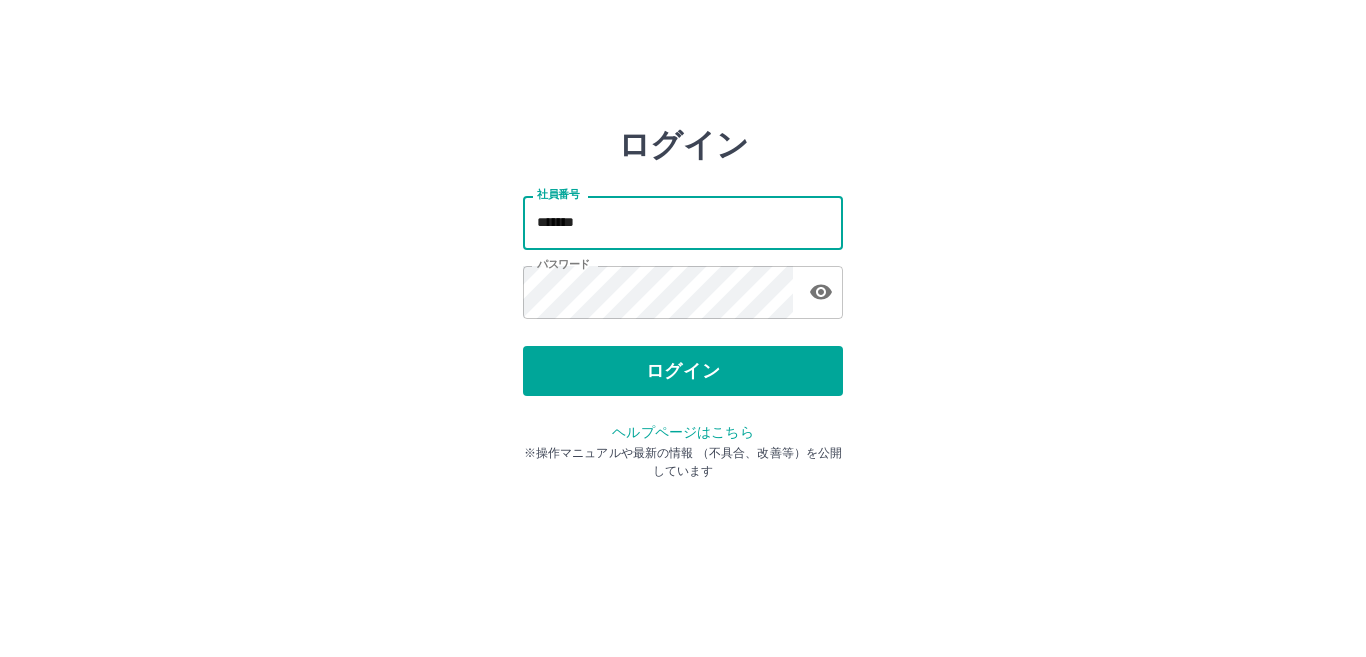 type on "*******" 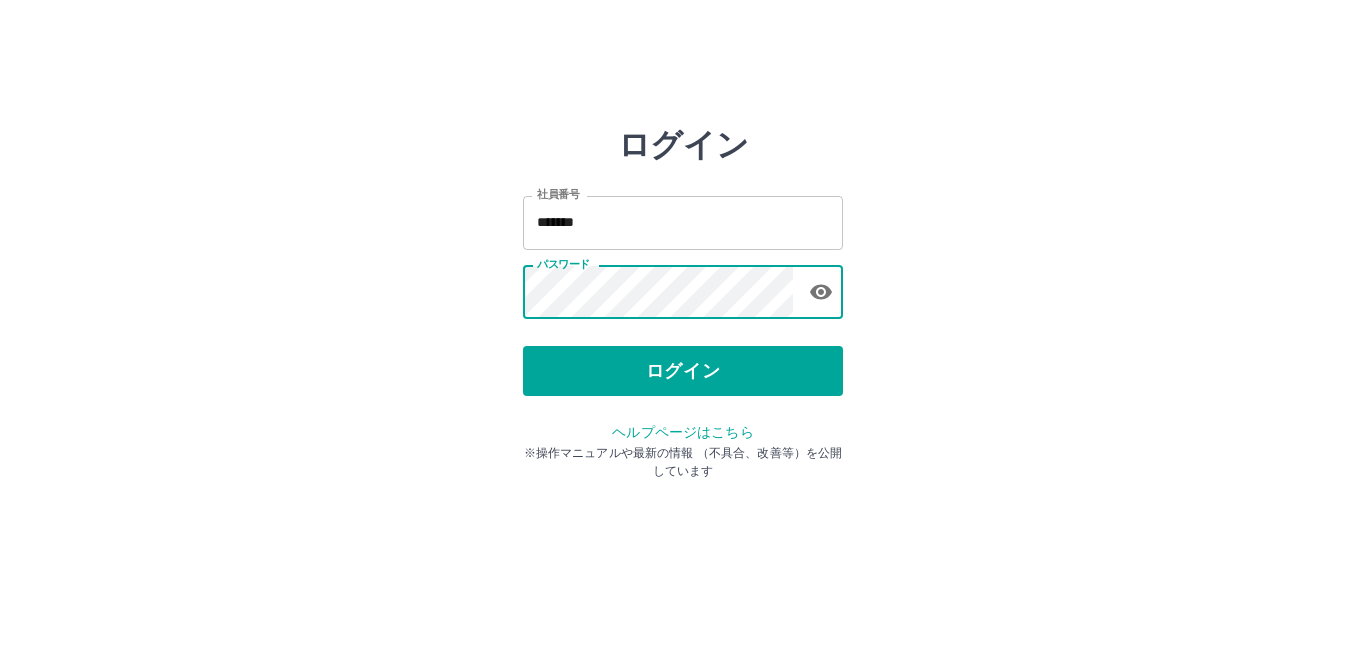click on "ログイン" at bounding box center [683, 371] 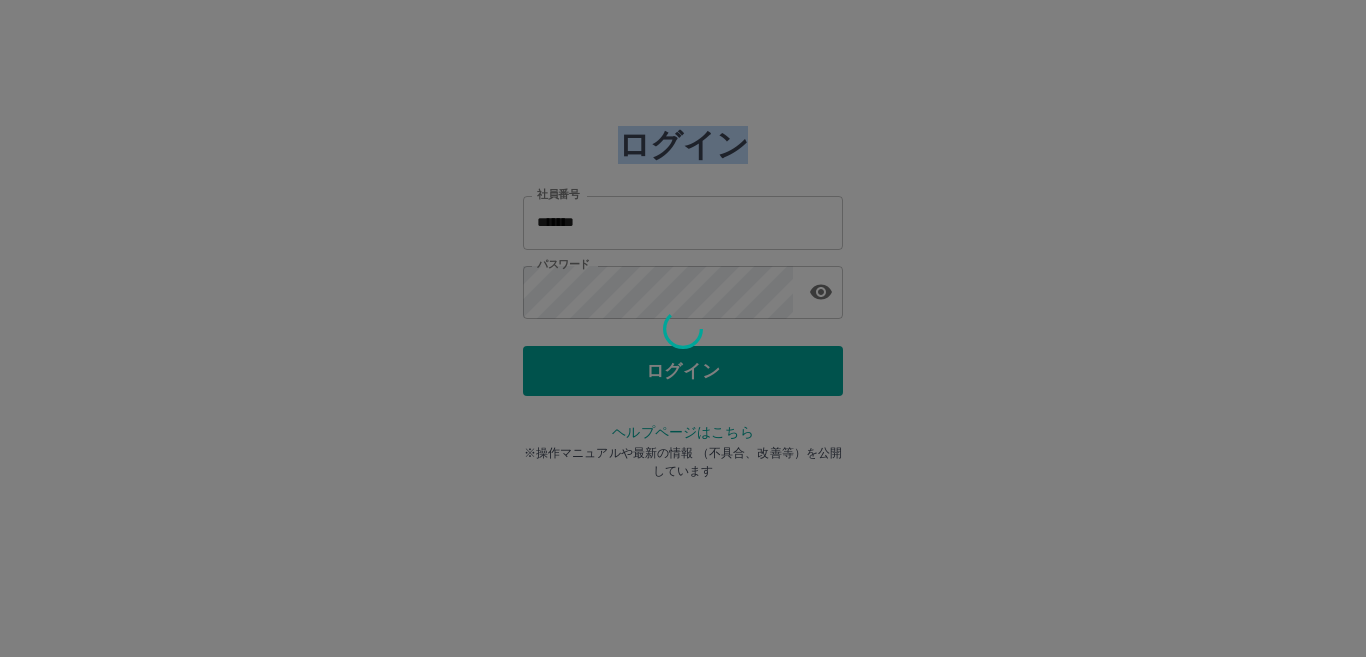 click at bounding box center [683, 328] 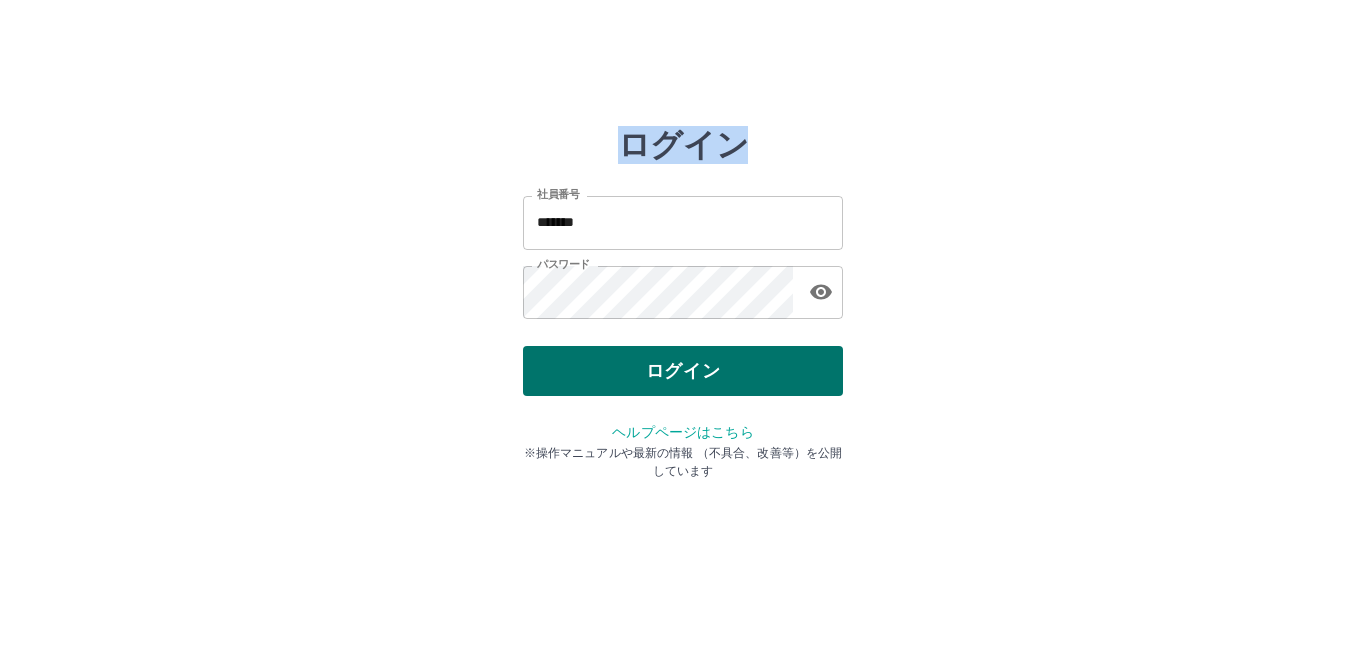 click on "ログイン" at bounding box center (683, 371) 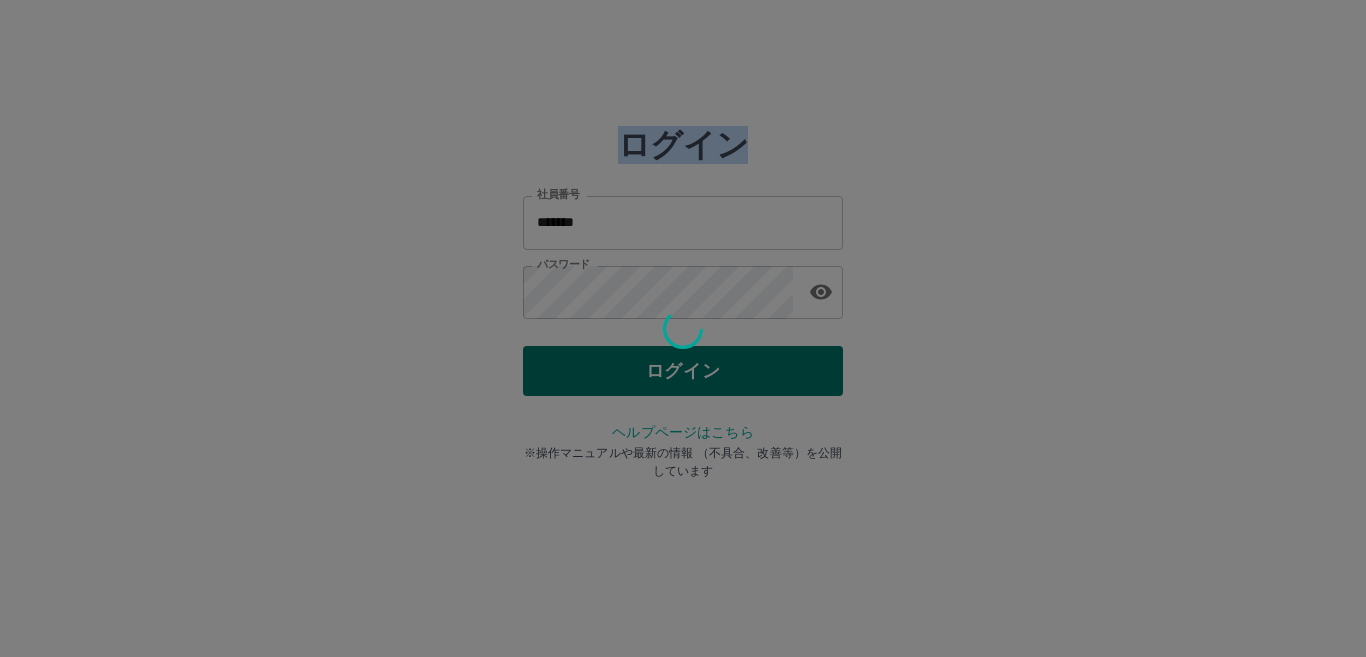 click at bounding box center (683, 328) 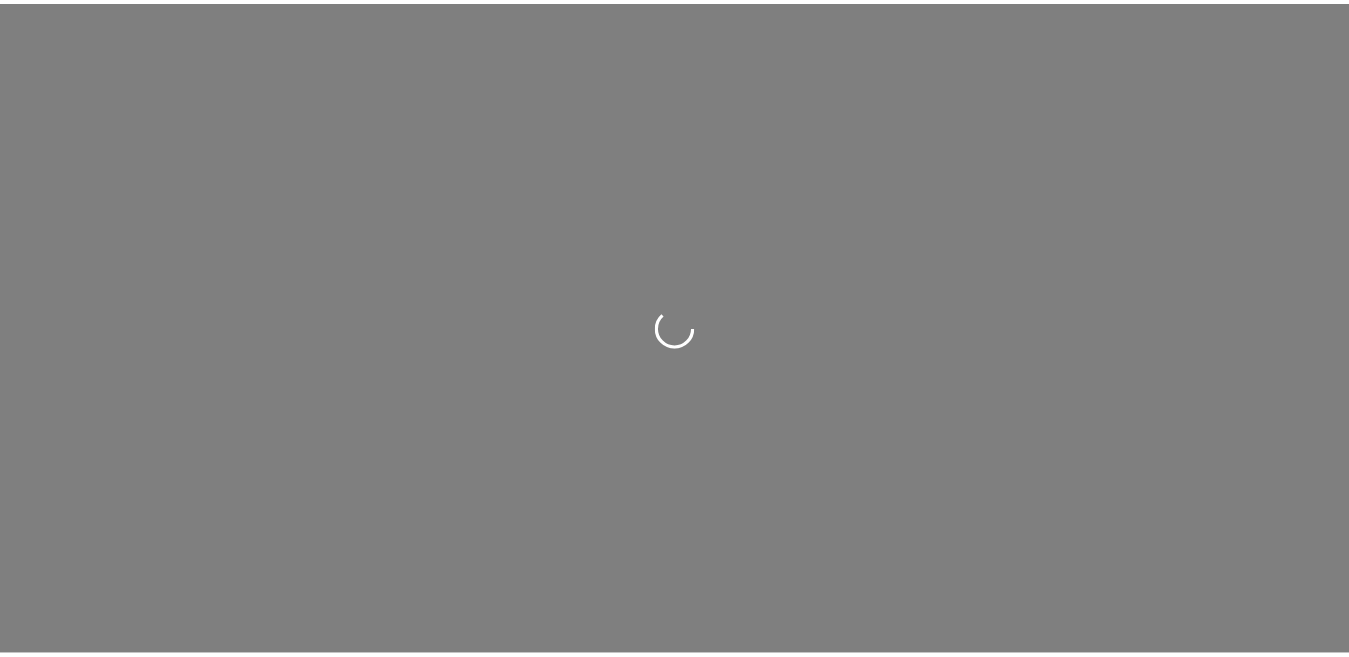scroll, scrollTop: 0, scrollLeft: 0, axis: both 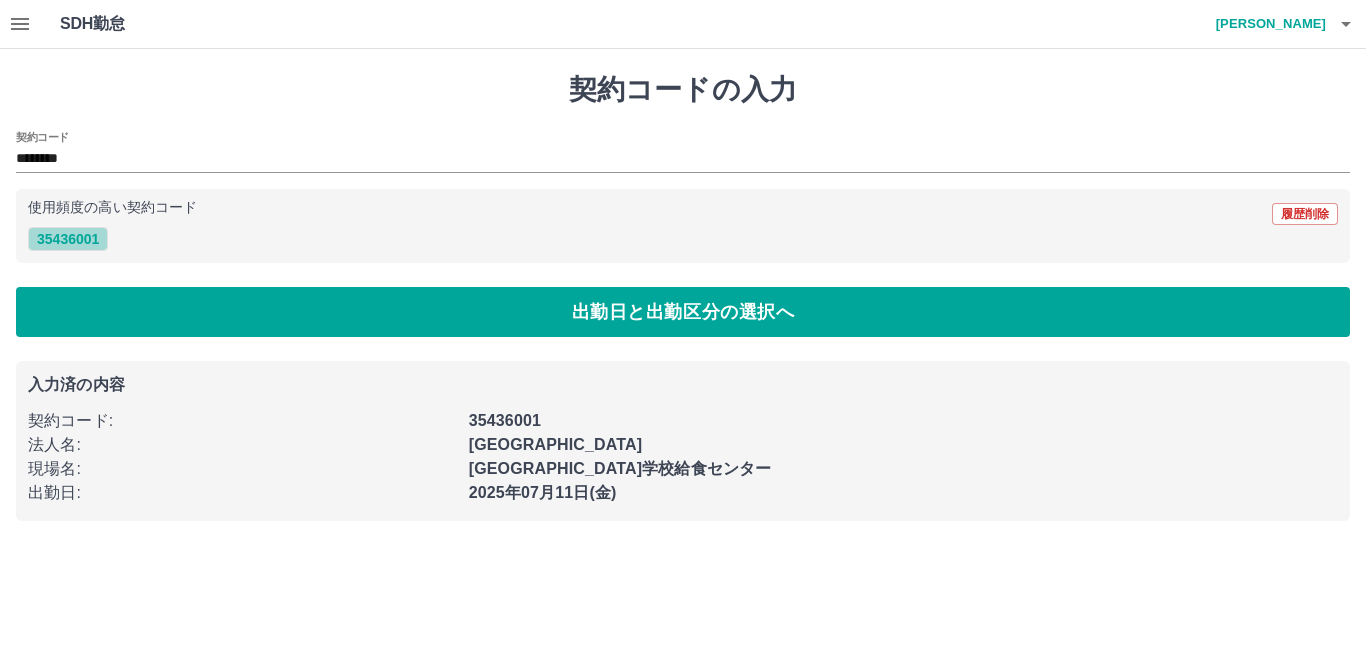 click on "35436001" at bounding box center (68, 239) 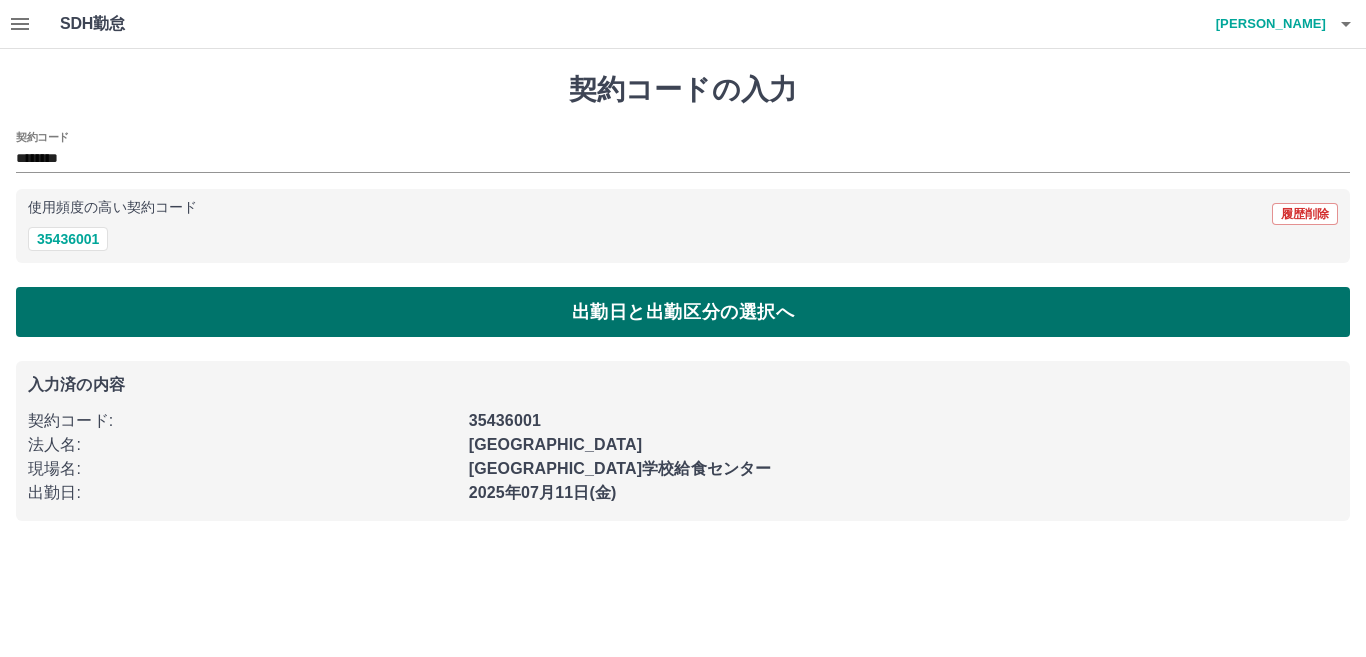 click on "出勤日と出勤区分の選択へ" at bounding box center (683, 312) 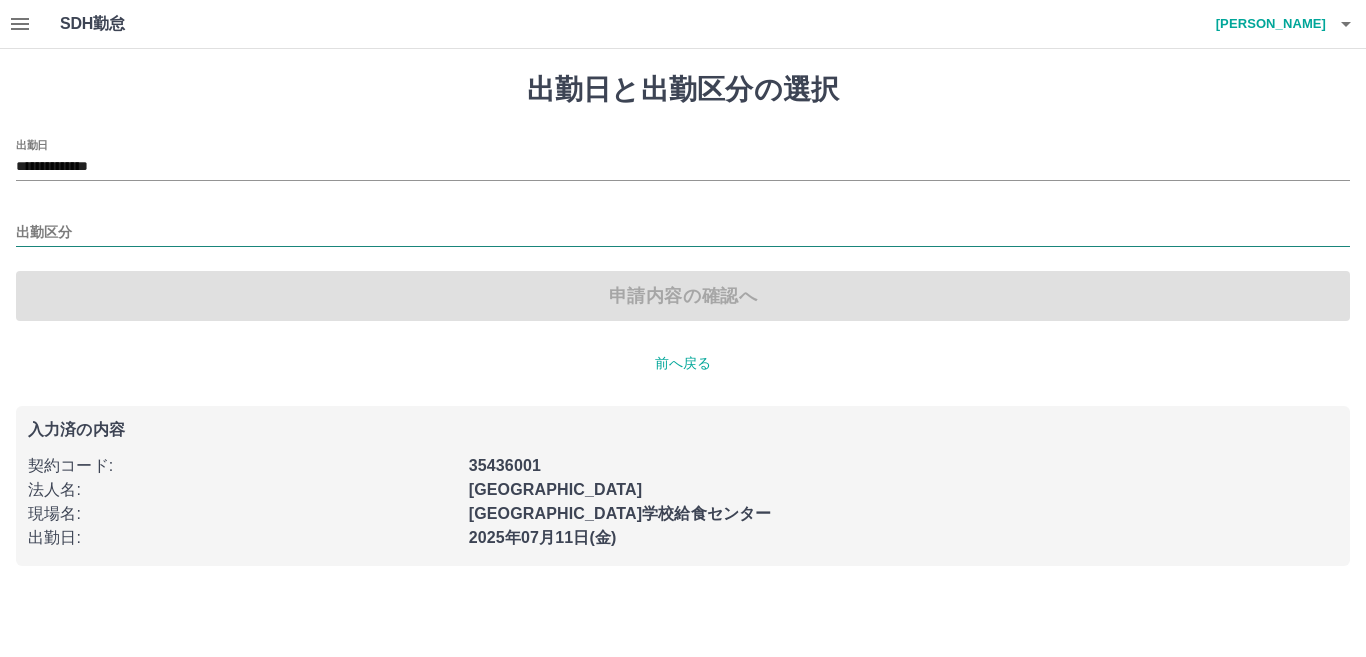 click on "出勤区分" at bounding box center (683, 233) 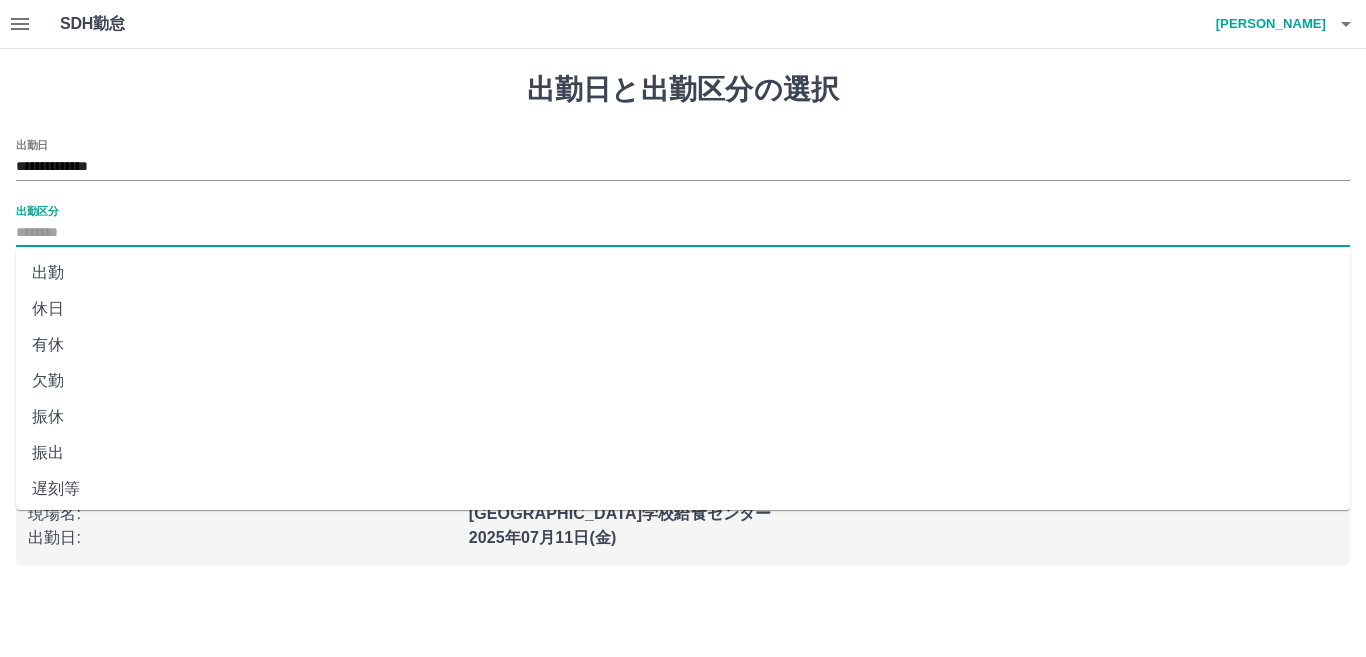 click on "出勤" at bounding box center [683, 273] 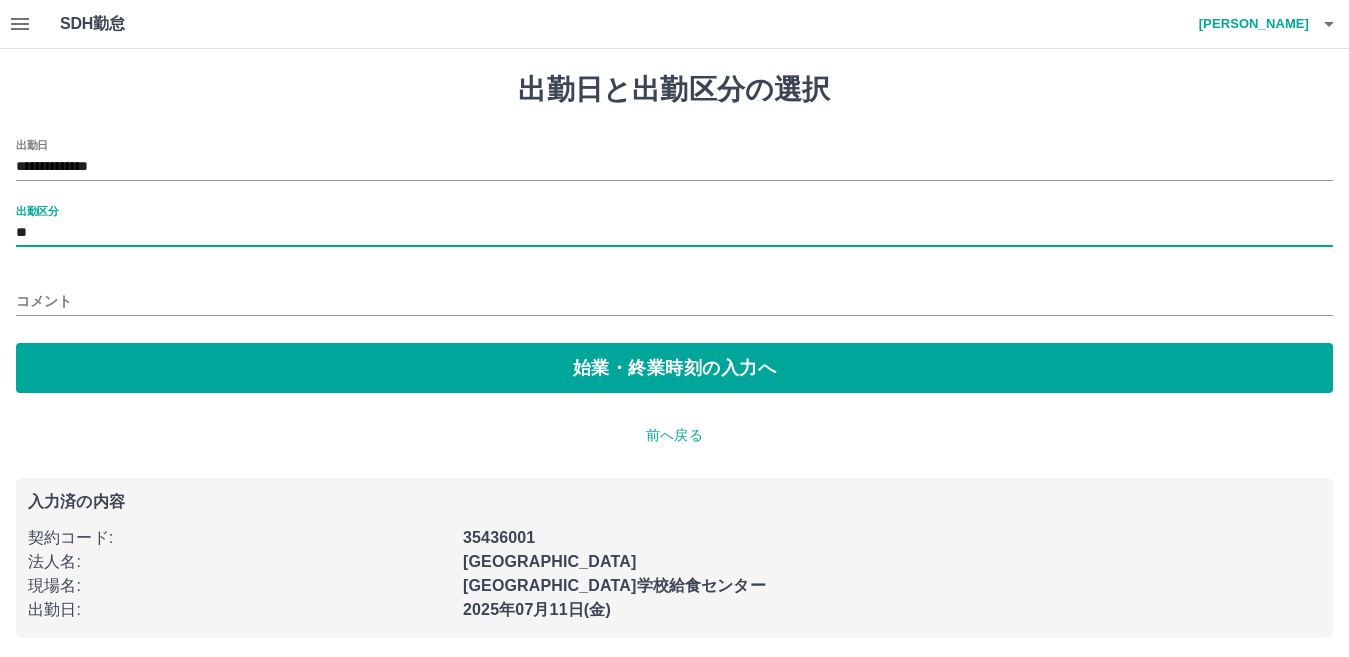 click on "コメント" at bounding box center [674, 301] 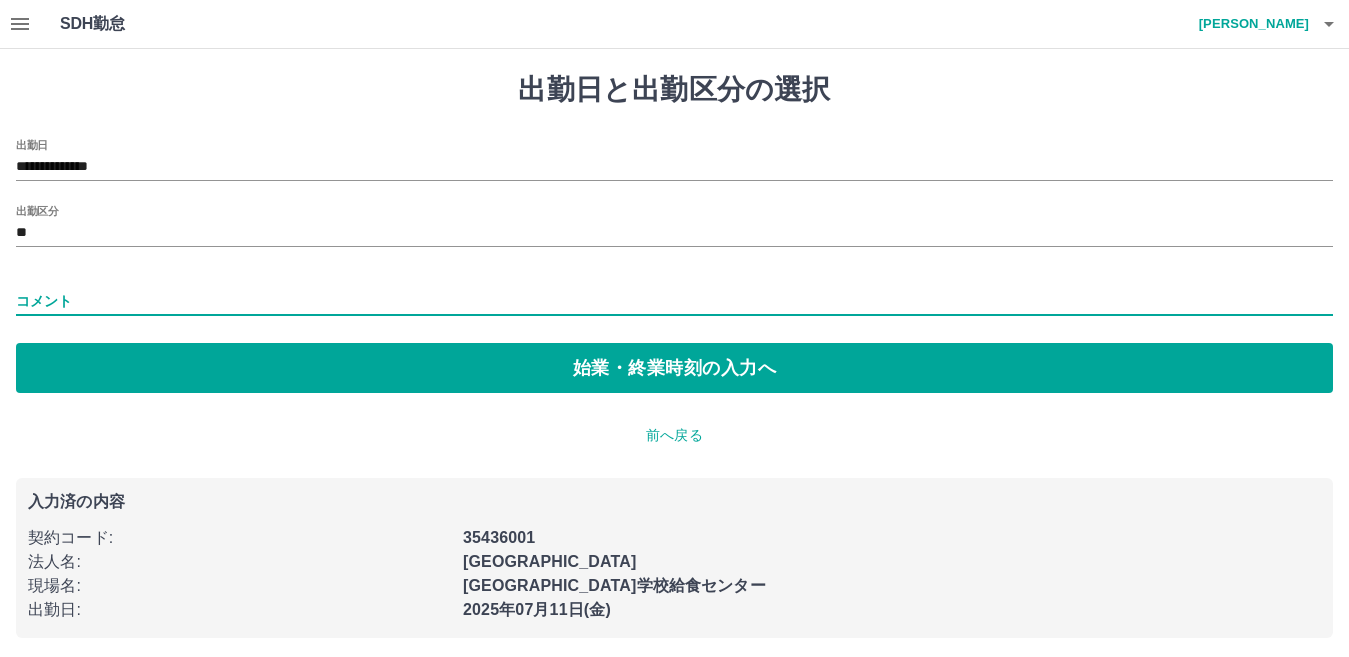 type on "**********" 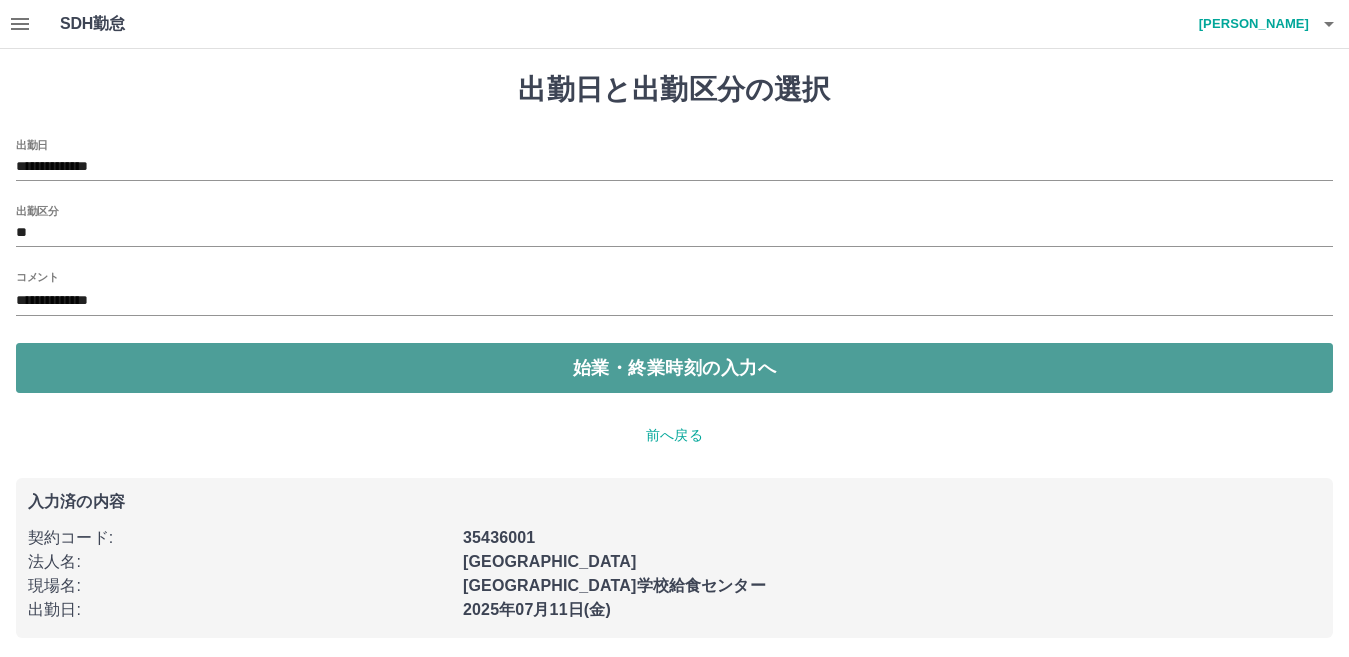click on "始業・終業時刻の入力へ" at bounding box center [674, 368] 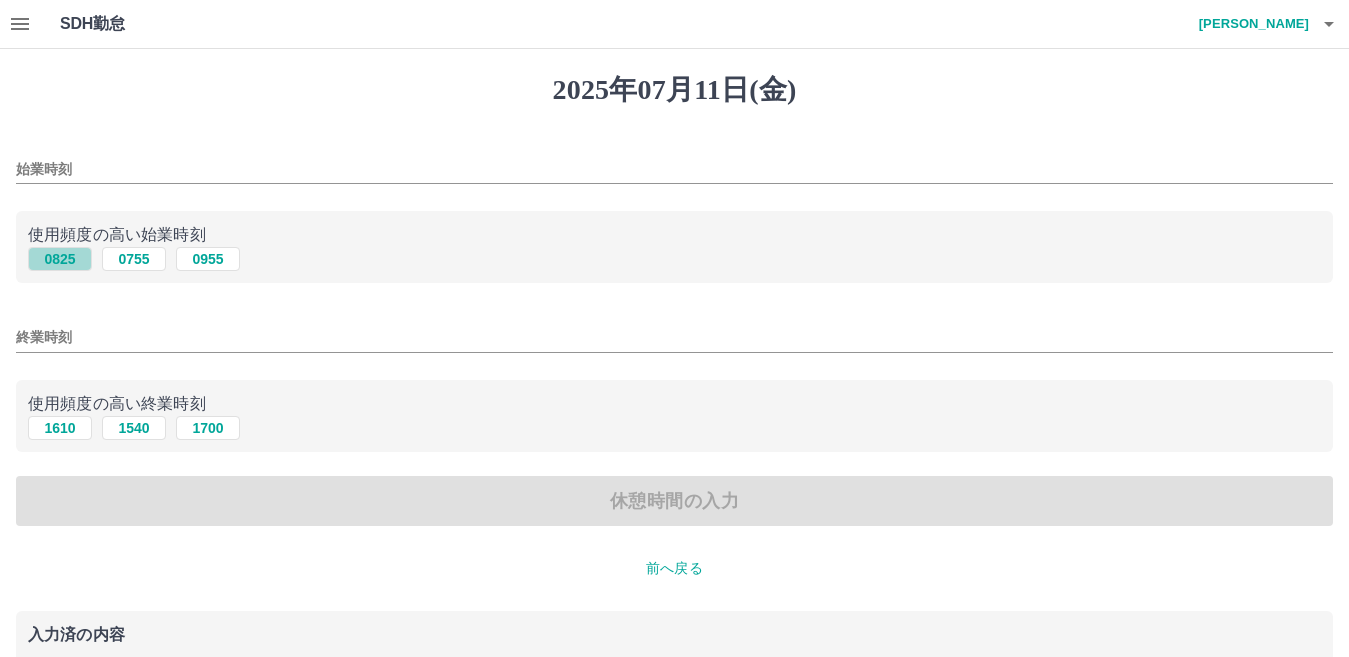 click on "0825" at bounding box center [60, 259] 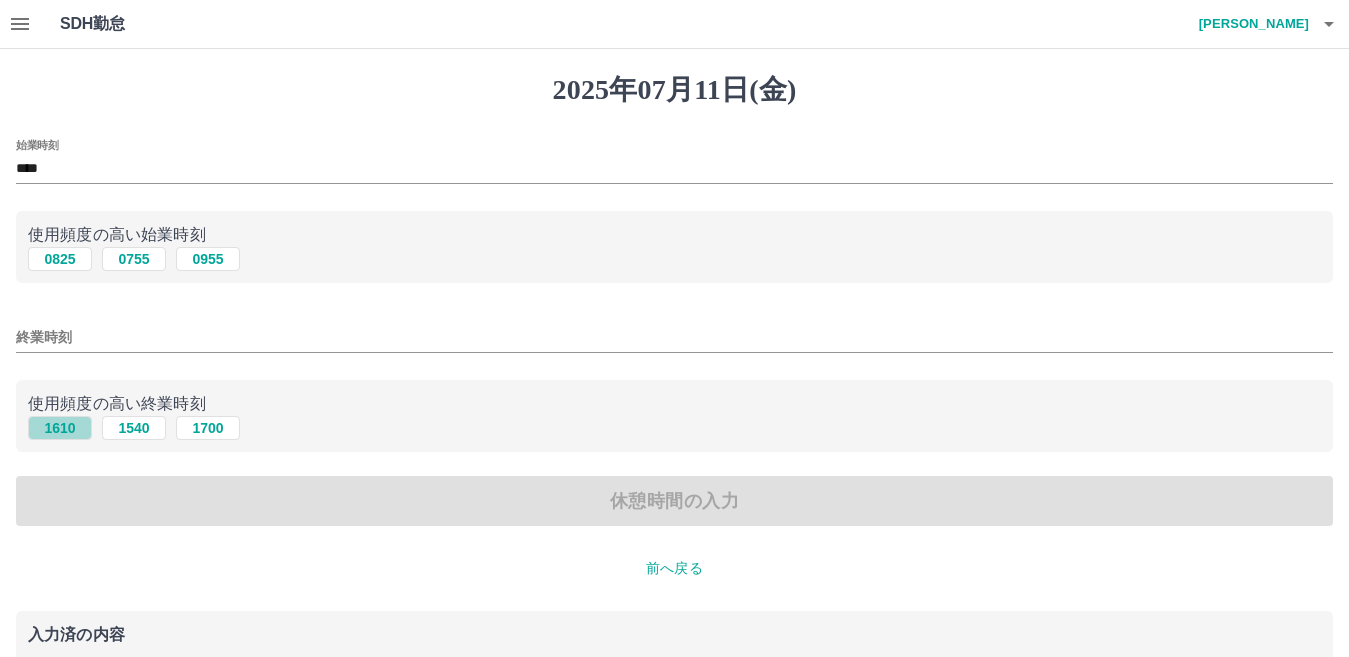 click on "1610" at bounding box center (60, 428) 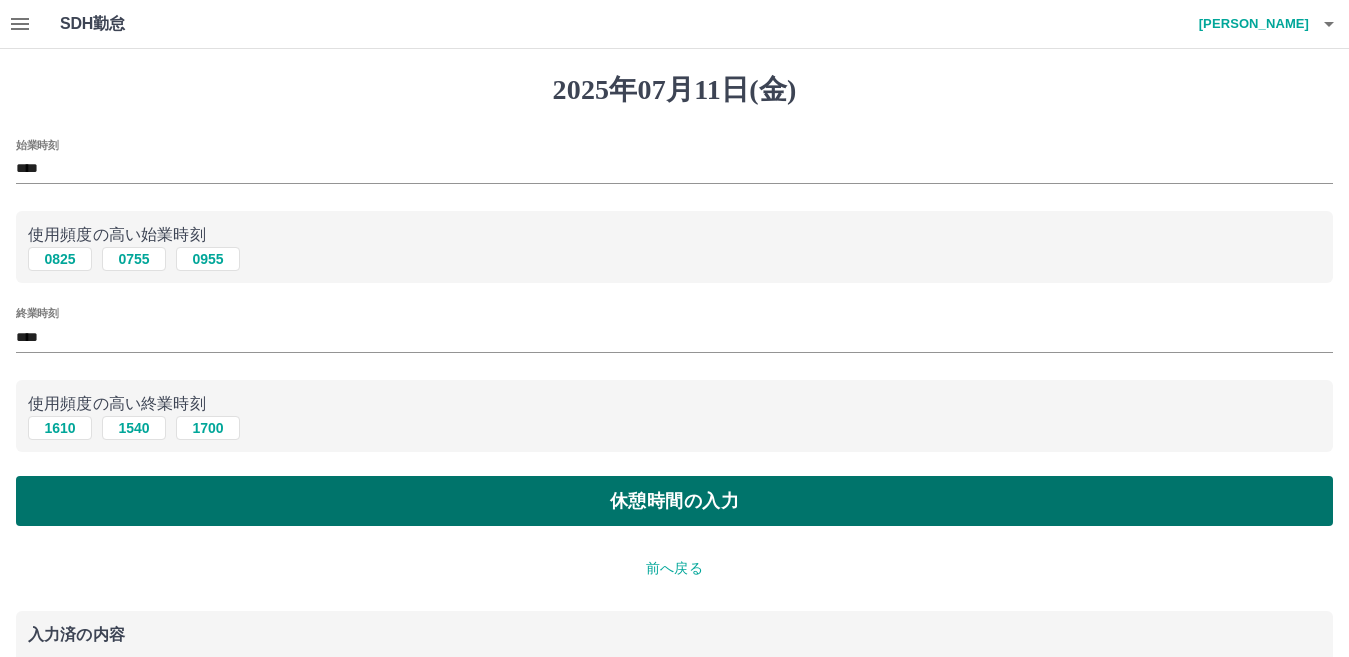 click on "休憩時間の入力" at bounding box center [674, 501] 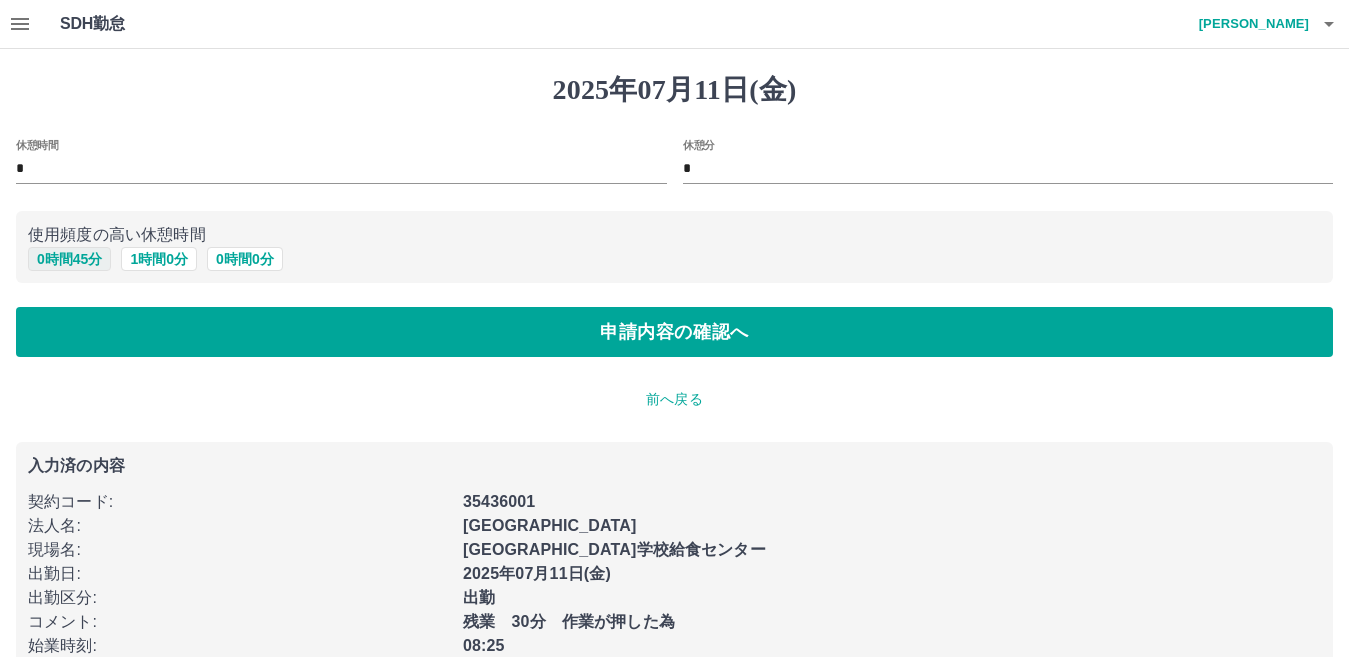 click on "0 時間 45 分" at bounding box center [69, 259] 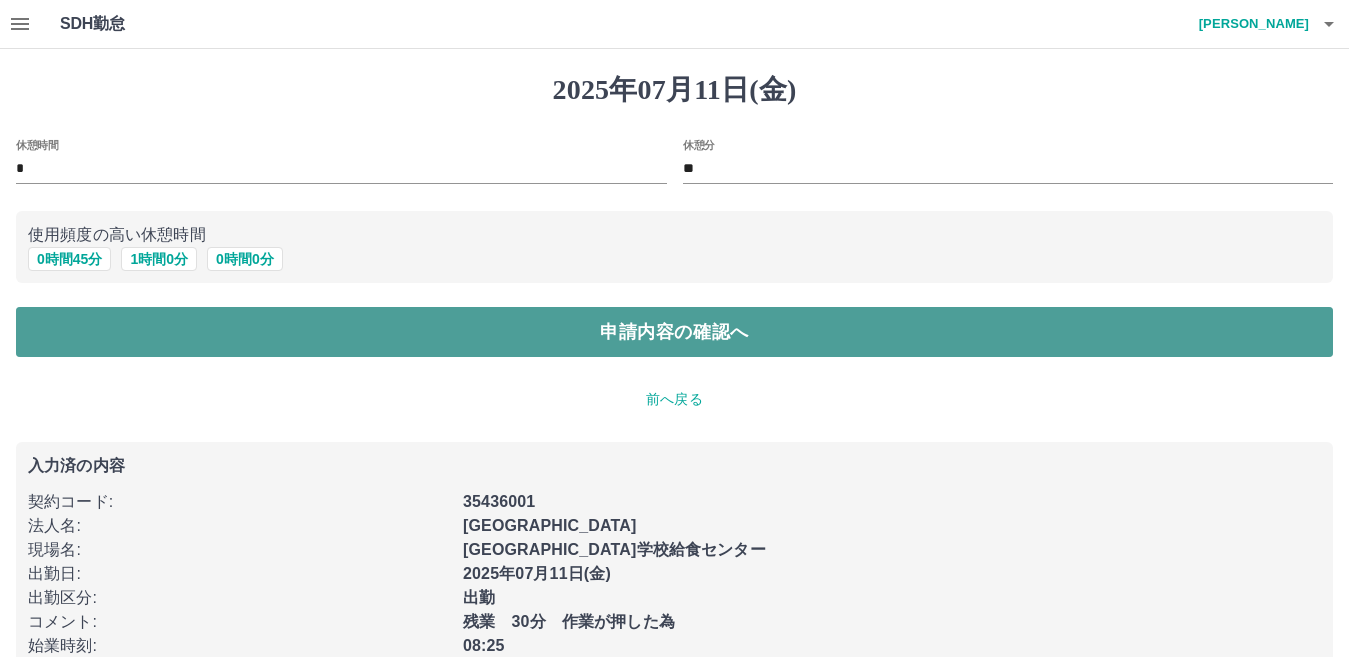 click on "申請内容の確認へ" at bounding box center (674, 332) 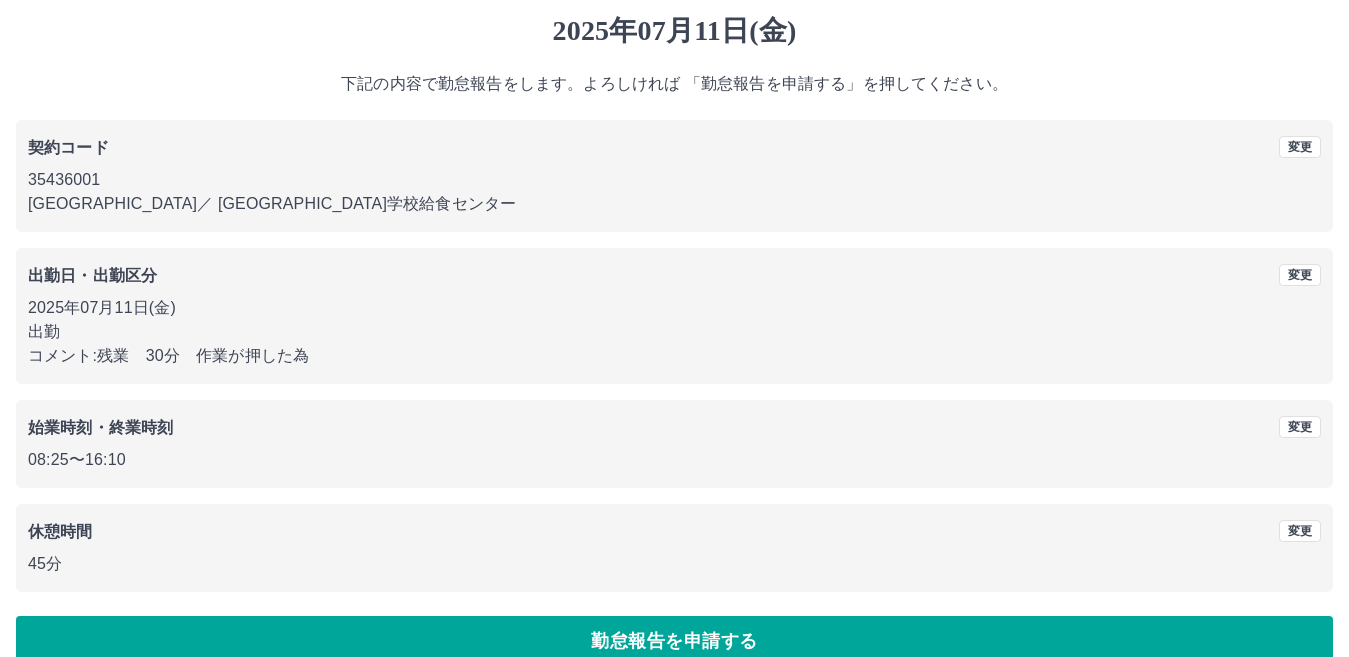 scroll, scrollTop: 92, scrollLeft: 0, axis: vertical 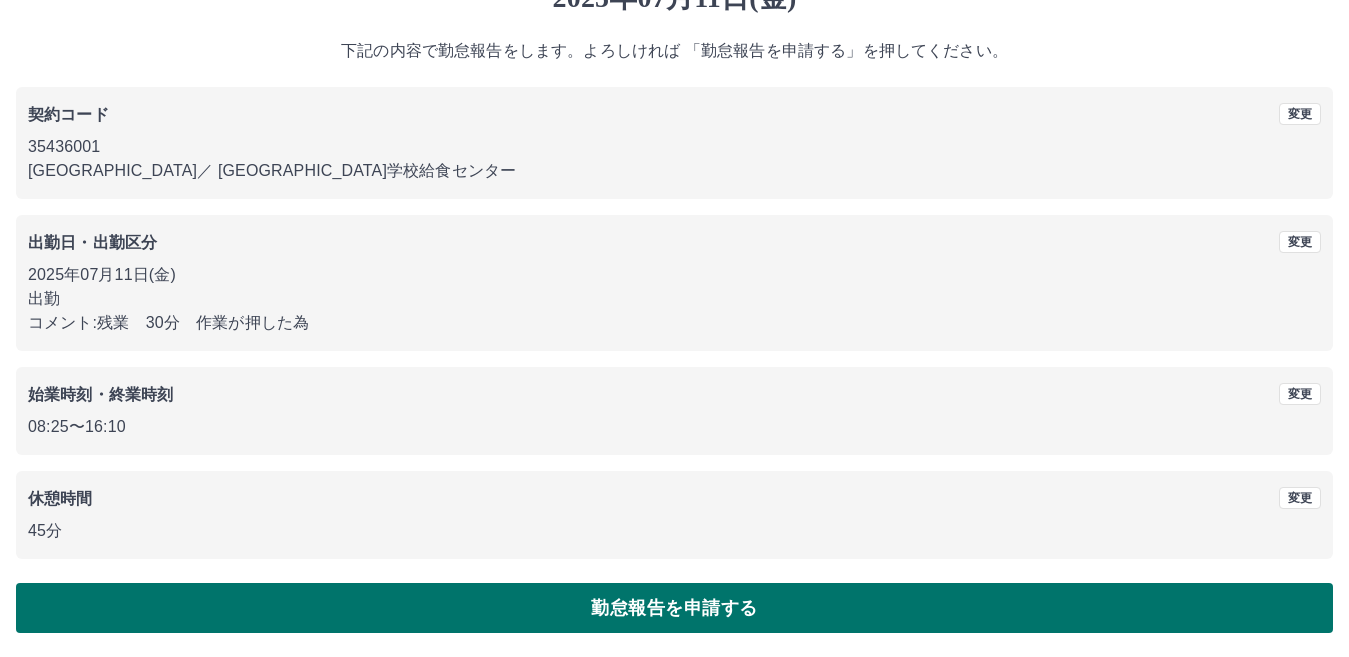 click on "勤怠報告を申請する" at bounding box center [674, 608] 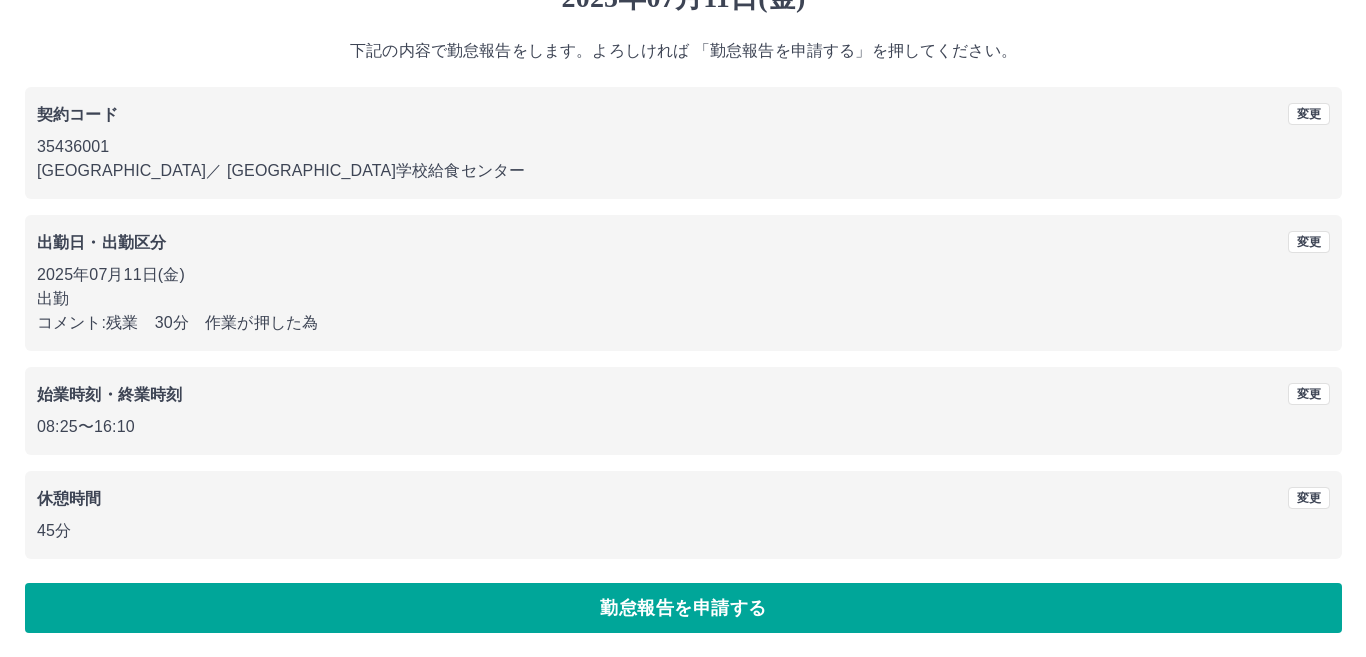 scroll, scrollTop: 0, scrollLeft: 0, axis: both 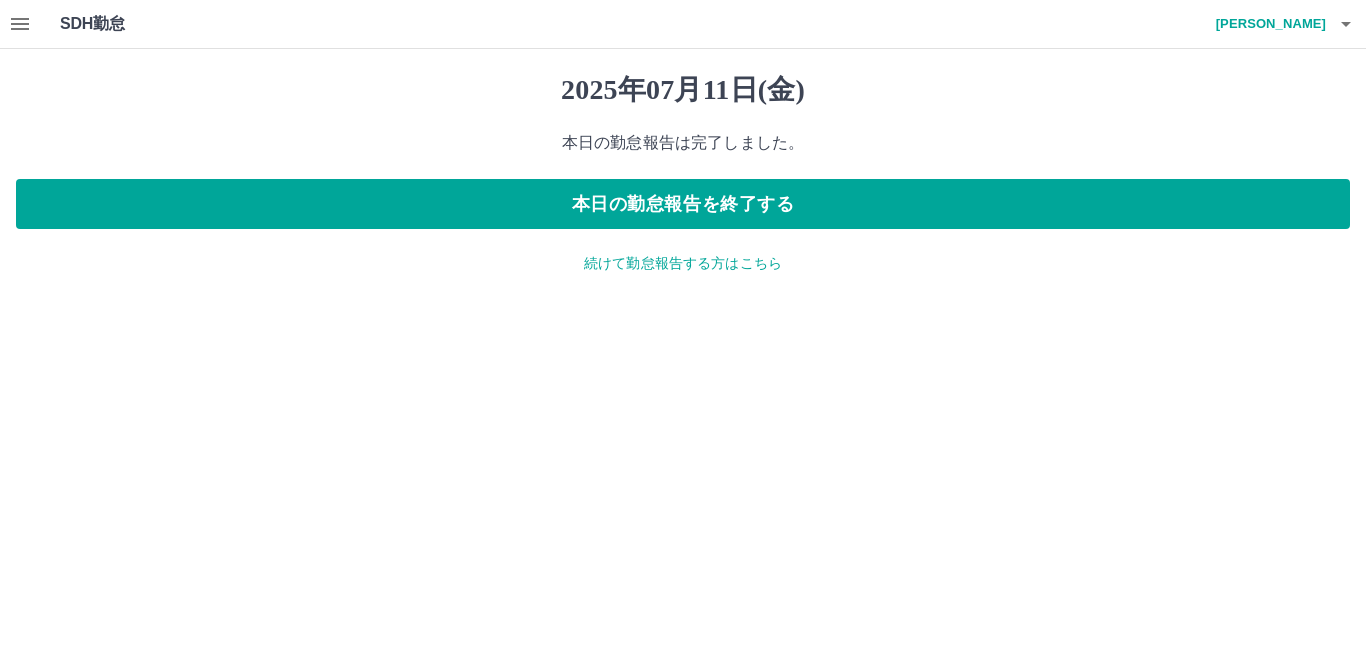click 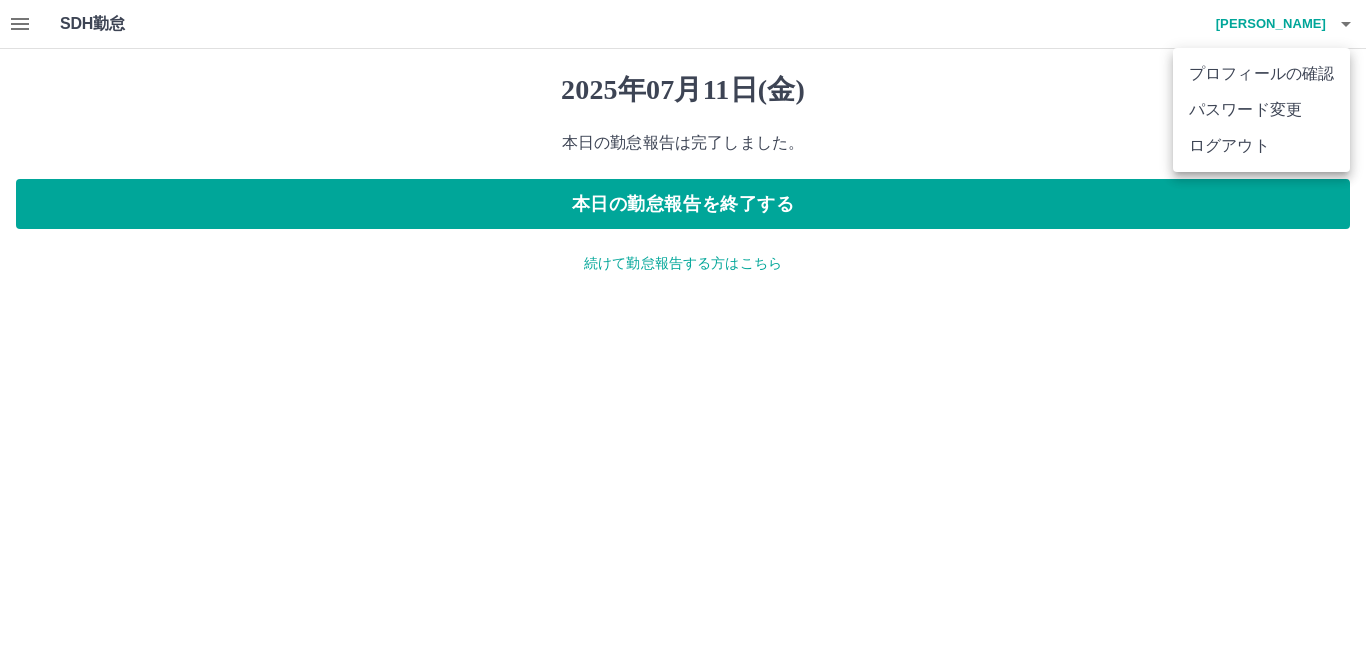 click on "ログアウト" at bounding box center [1261, 146] 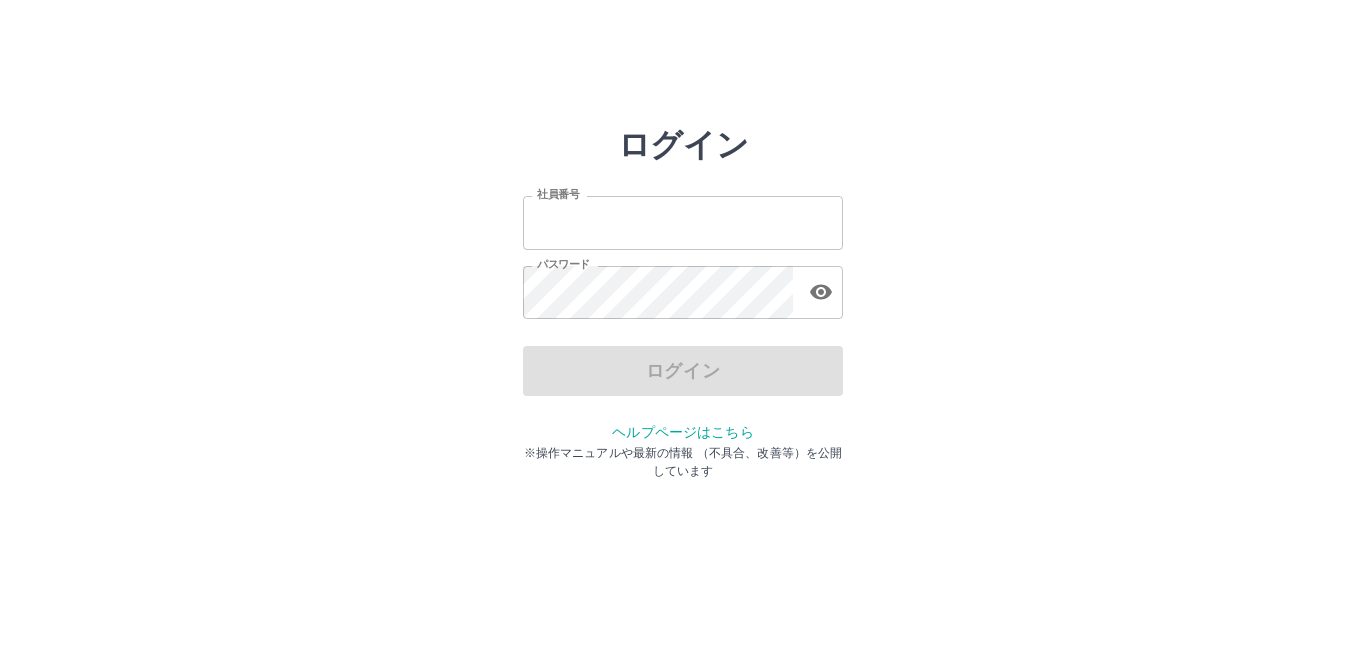 scroll, scrollTop: 0, scrollLeft: 0, axis: both 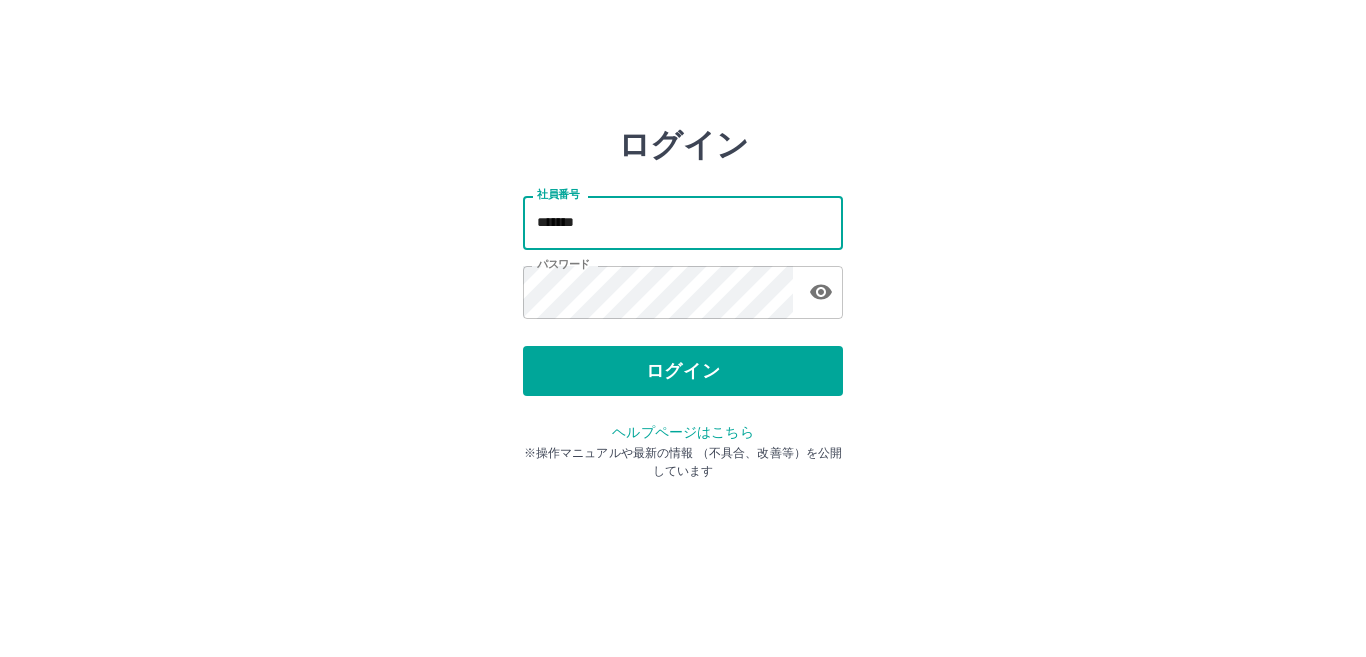 click on "*******" at bounding box center (683, 222) 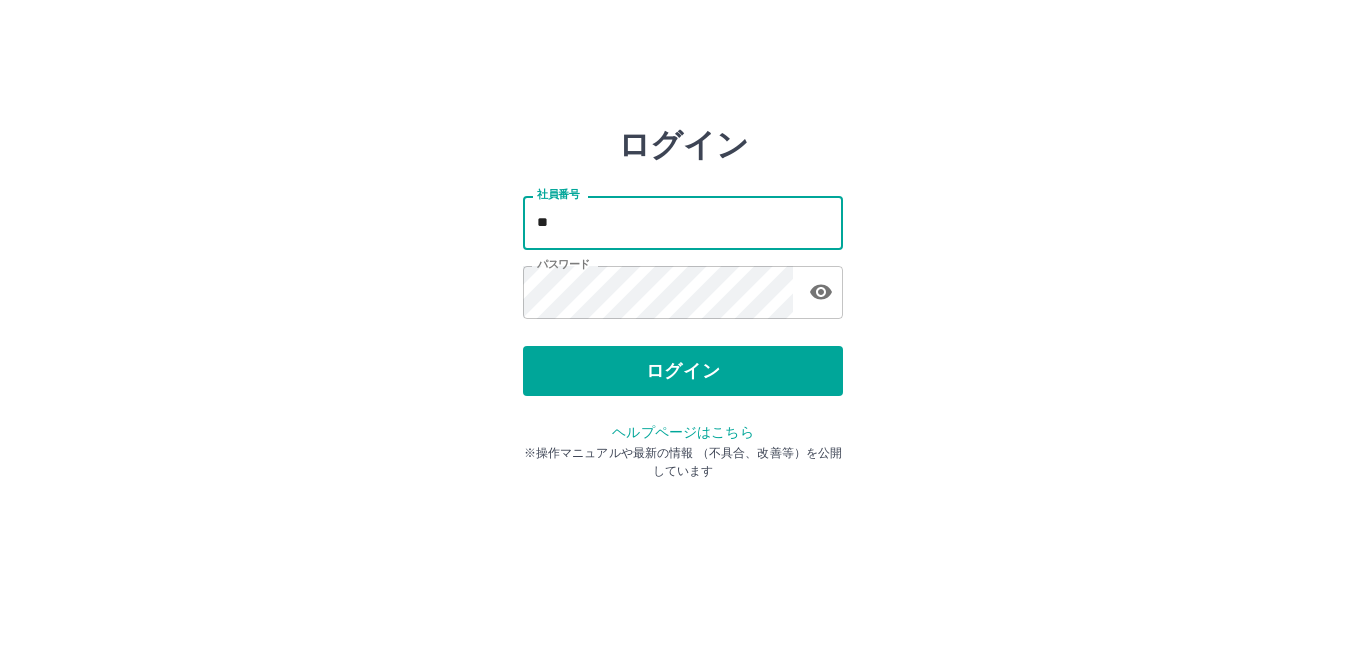 type on "*" 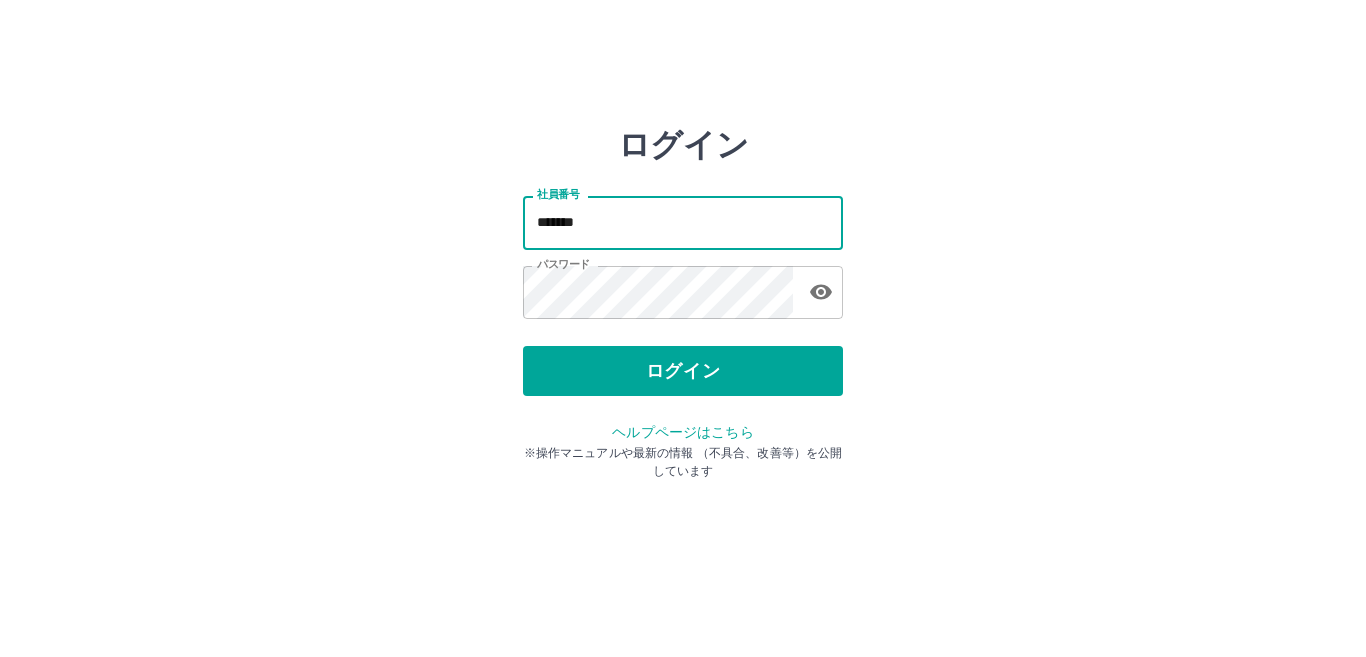 type on "*******" 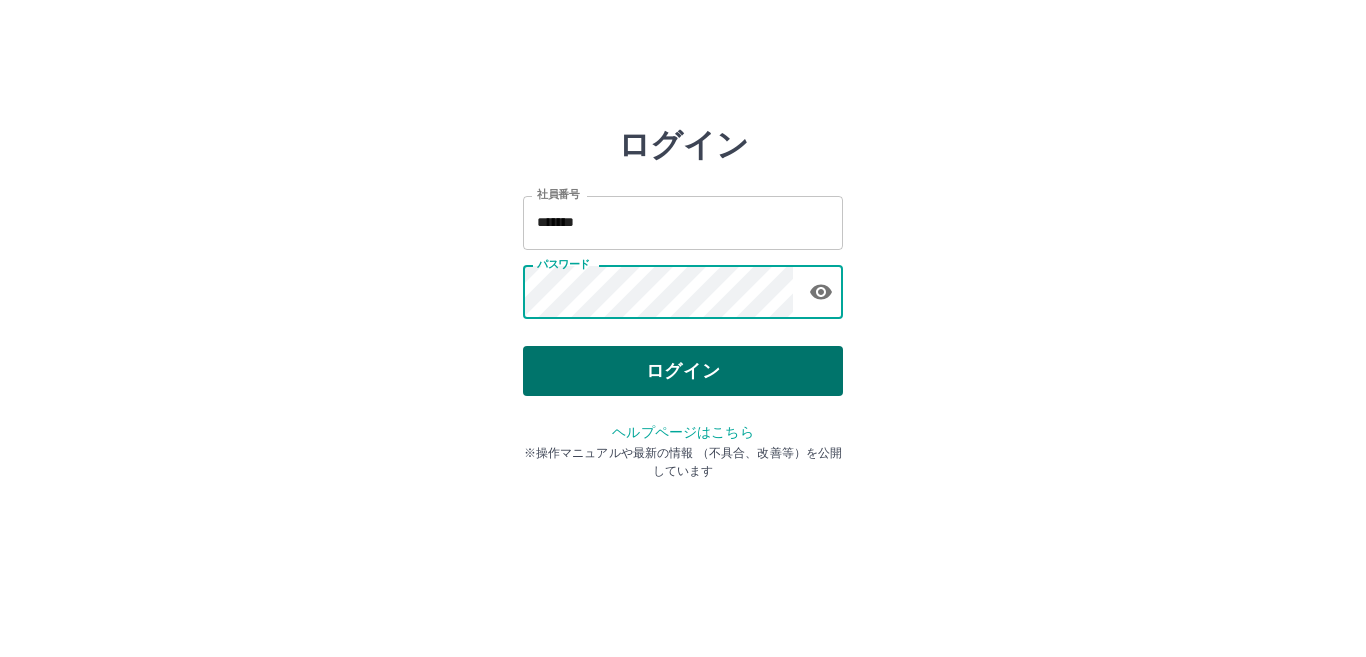 click on "ログイン" at bounding box center [683, 371] 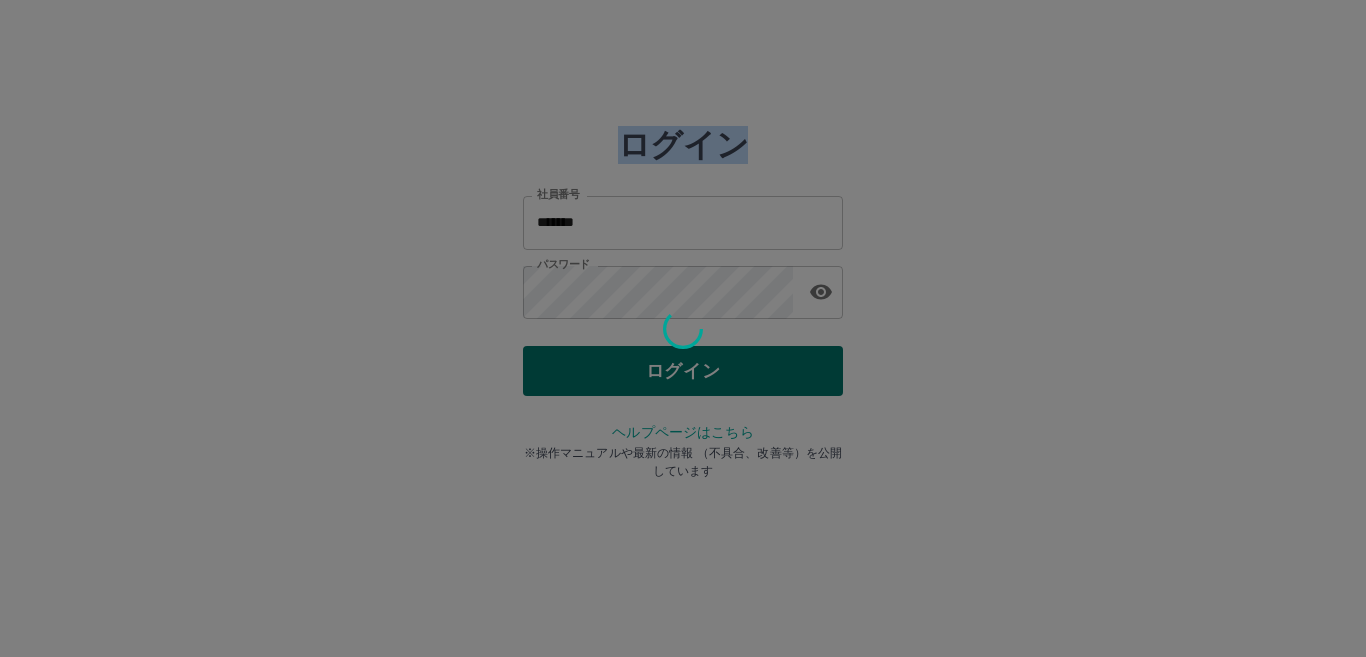 click at bounding box center [683, 328] 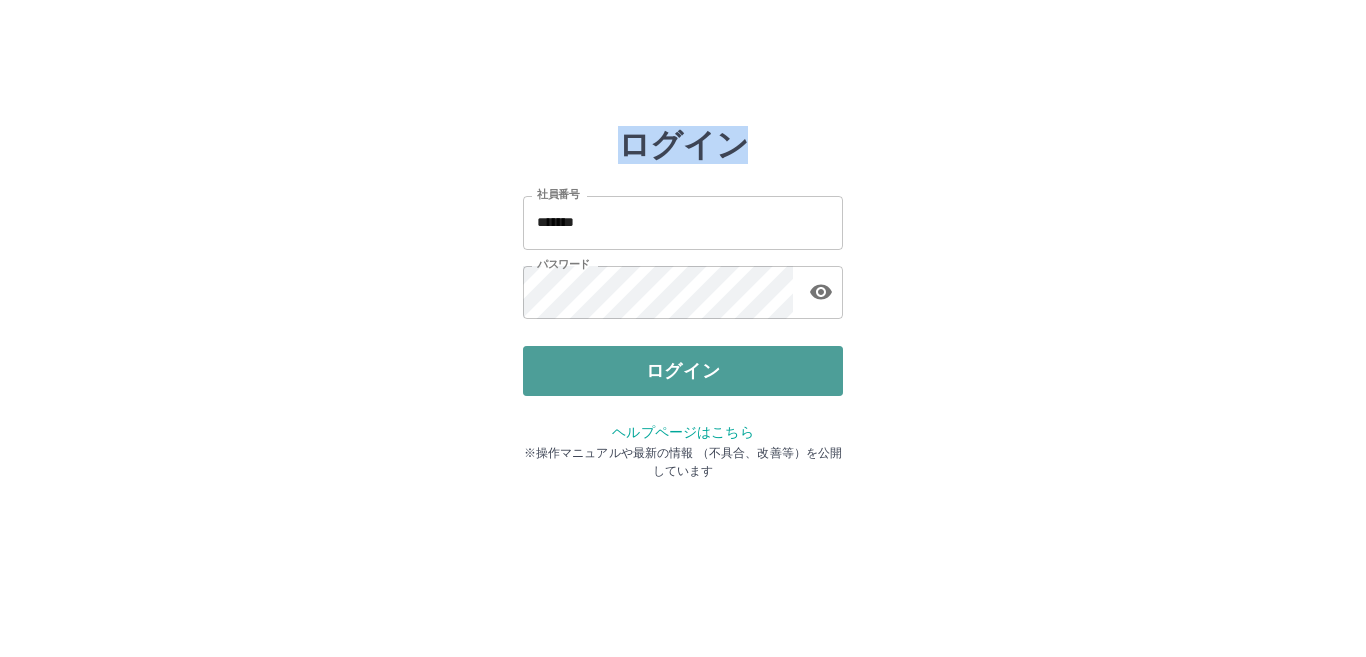 click on "ログイン" at bounding box center [683, 371] 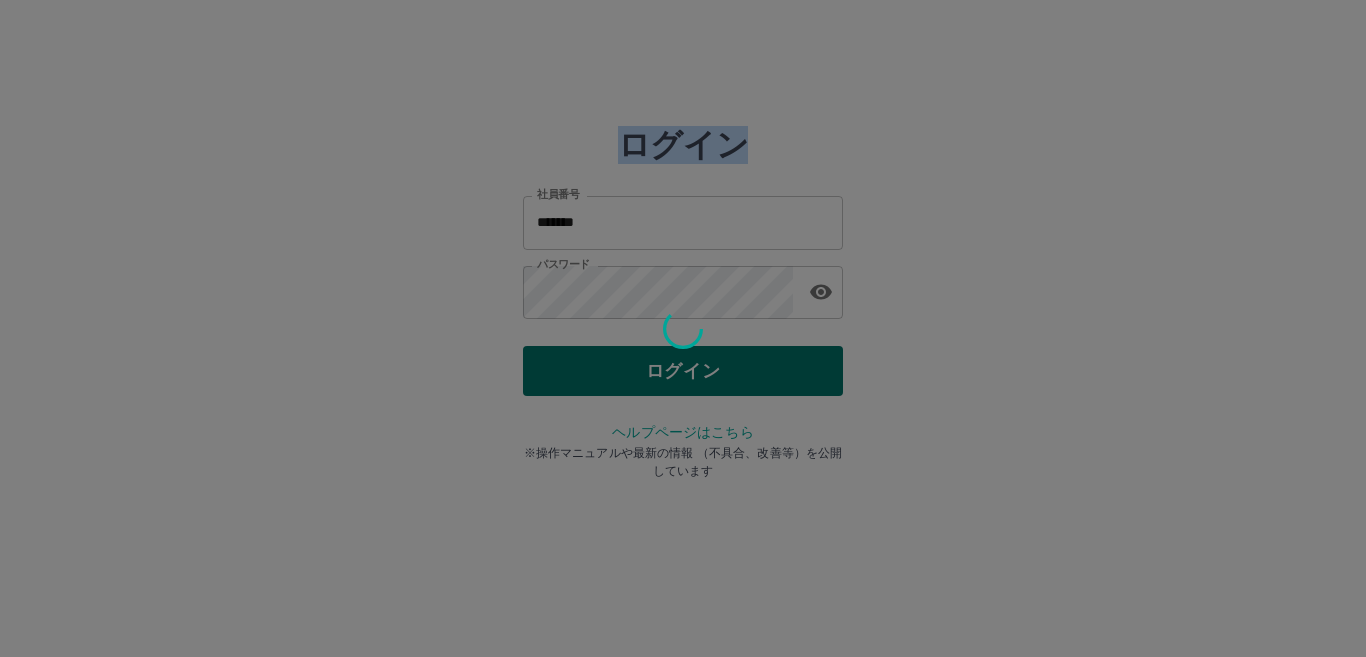 click at bounding box center (683, 328) 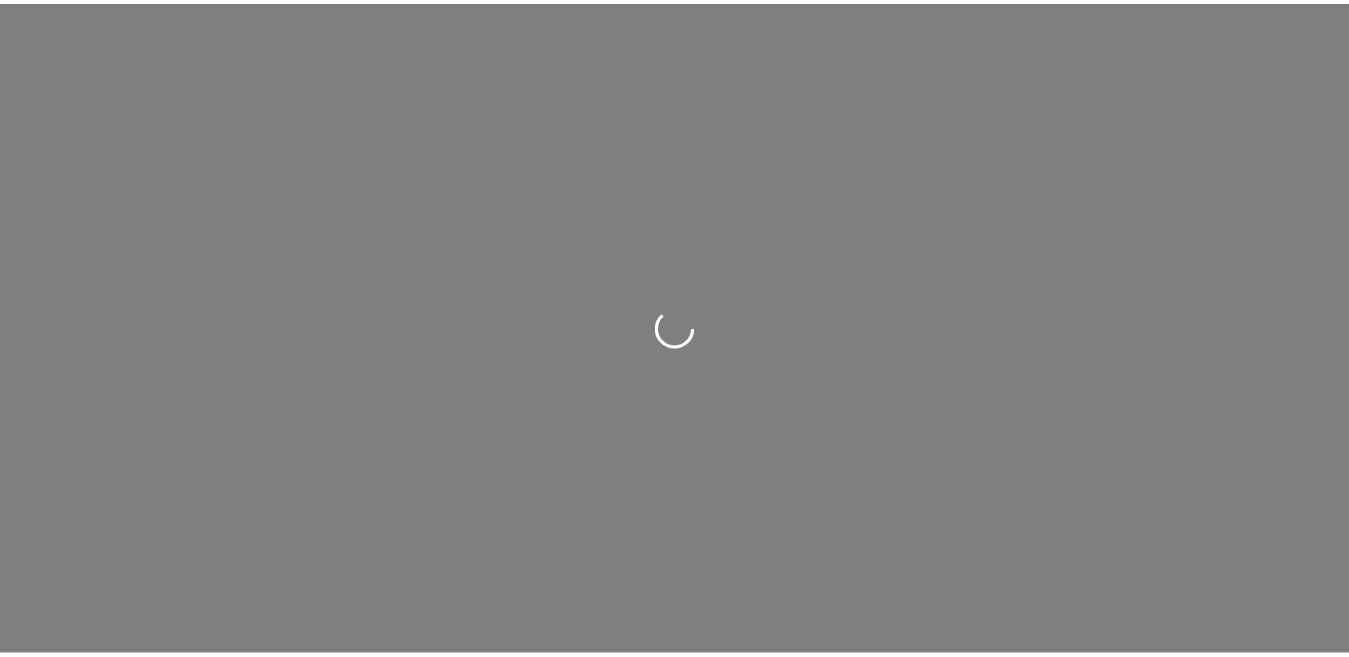 scroll, scrollTop: 0, scrollLeft: 0, axis: both 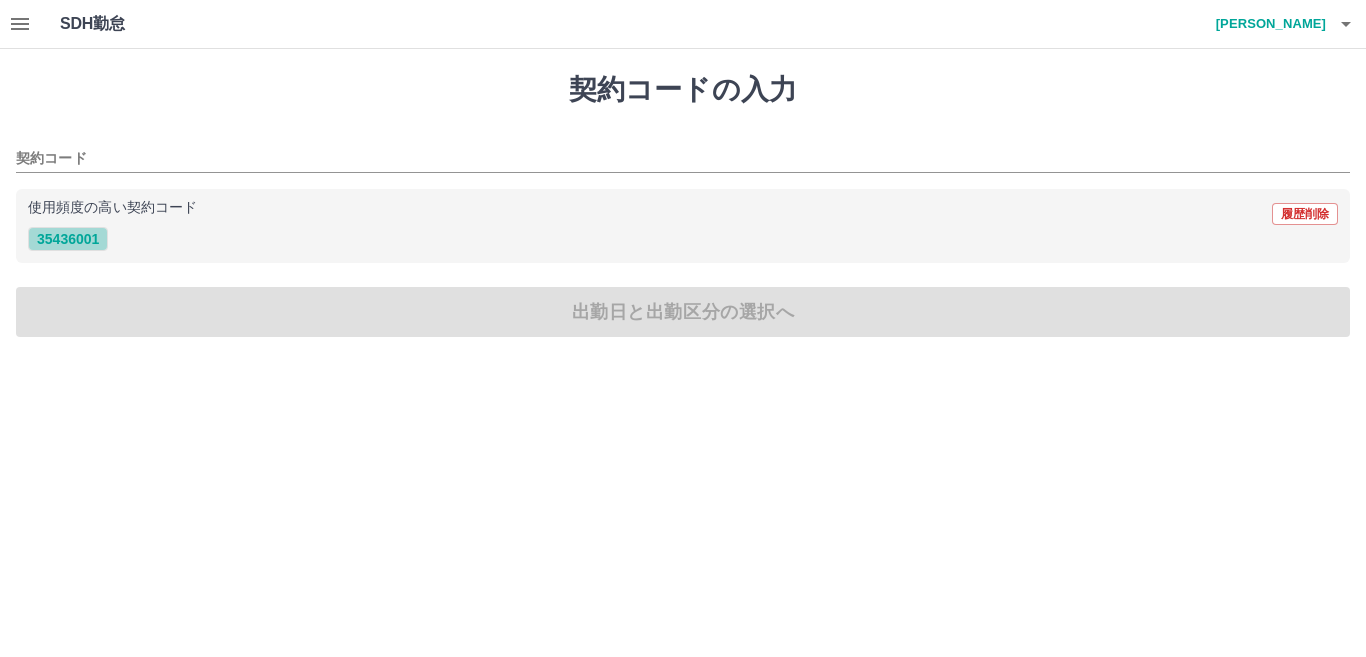 click on "35436001" at bounding box center [68, 239] 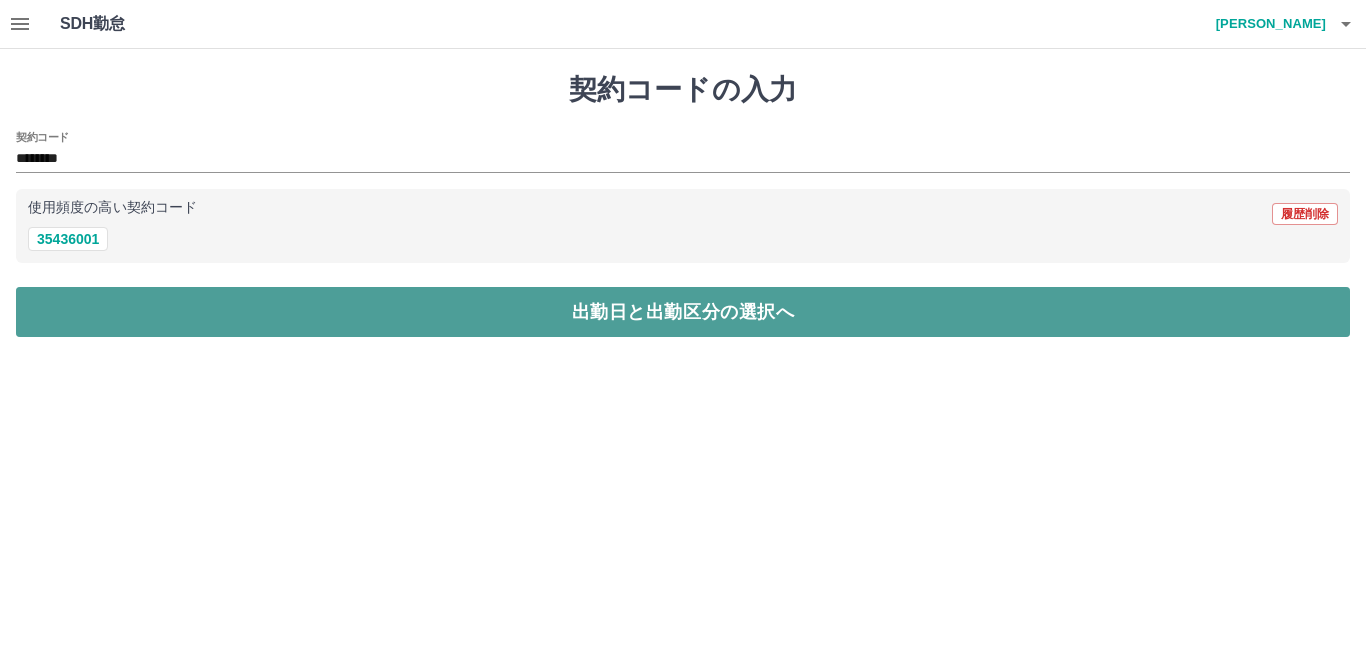 click on "出勤日と出勤区分の選択へ" at bounding box center (683, 312) 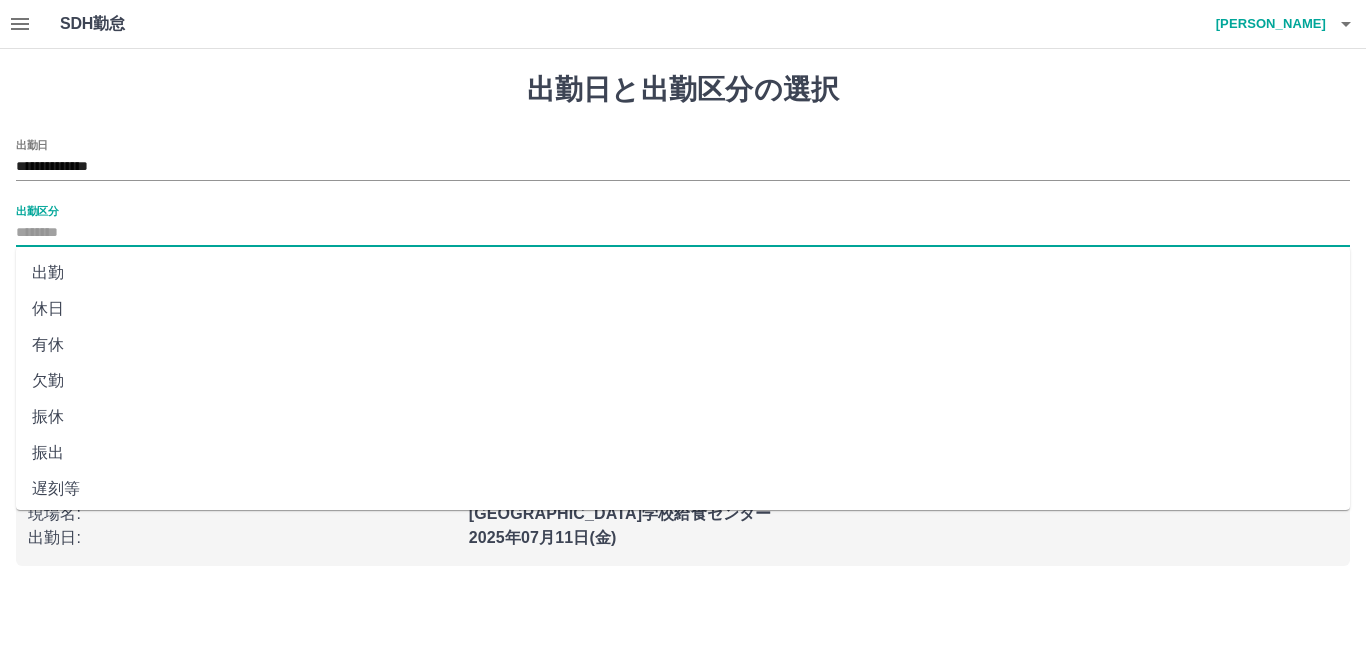 click on "出勤区分" at bounding box center [683, 233] 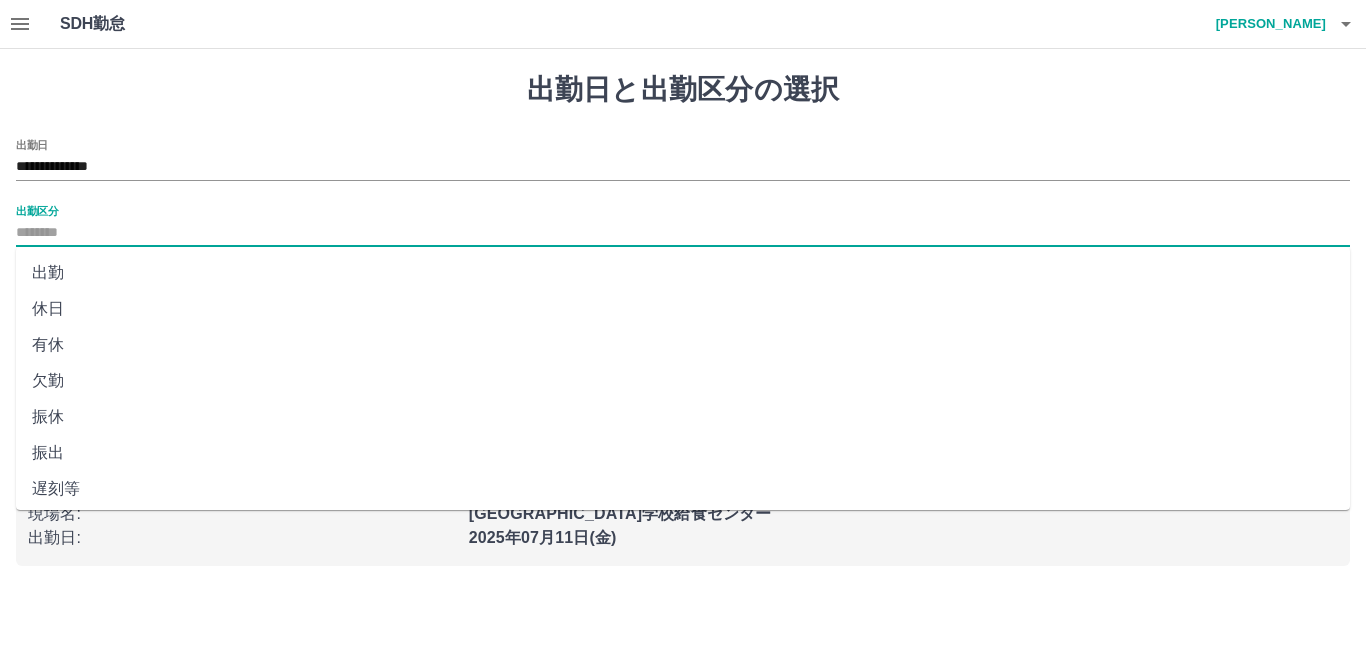 click on "出勤" at bounding box center (683, 273) 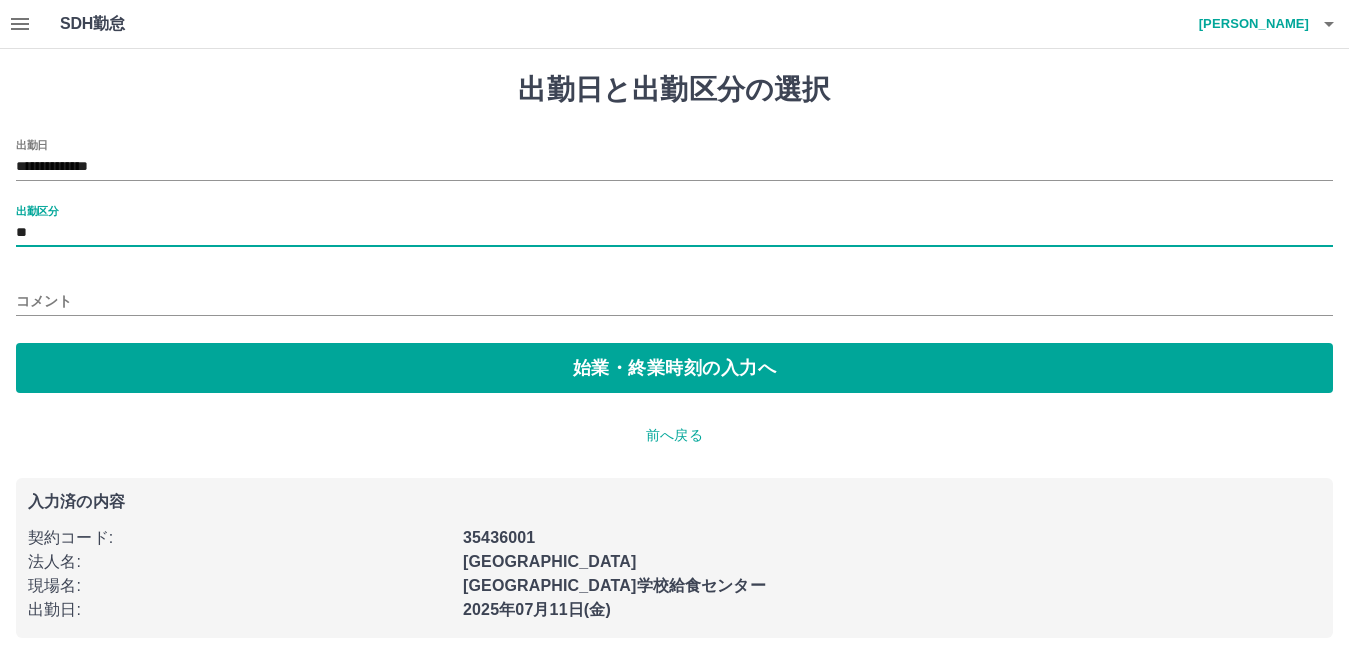 click on "コメント" at bounding box center (674, 301) 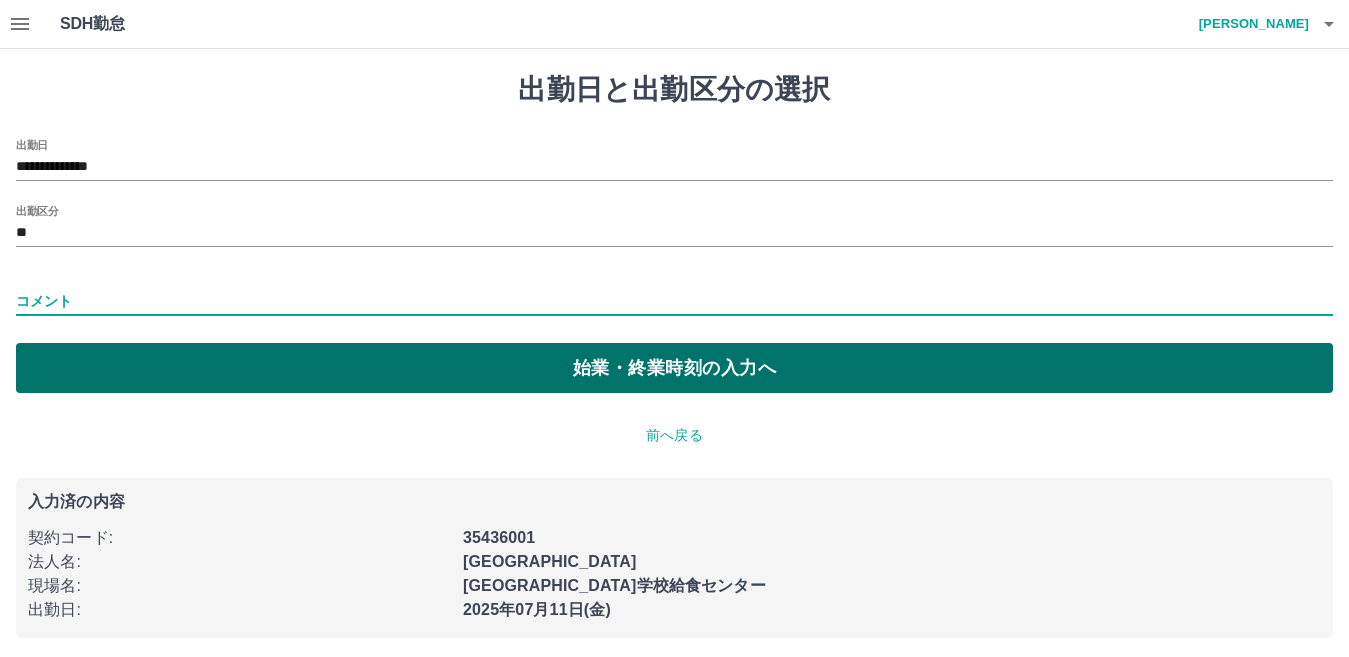 type on "**********" 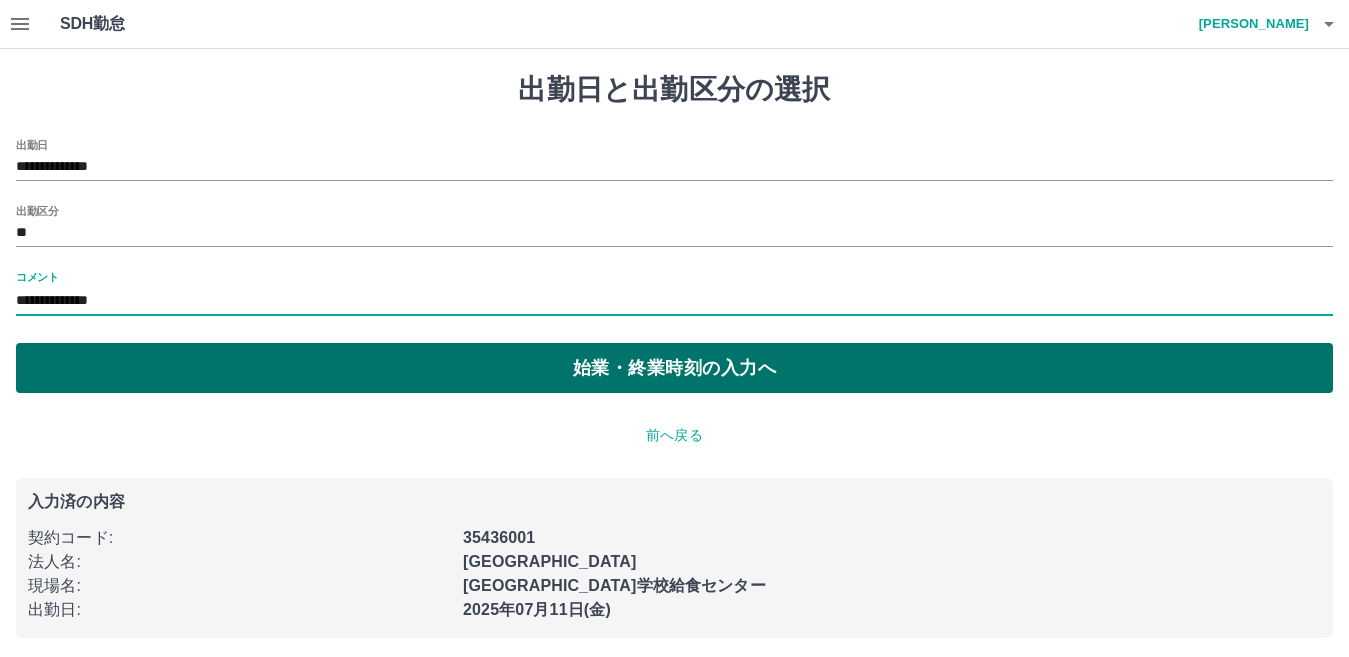 click on "始業・終業時刻の入力へ" at bounding box center (674, 368) 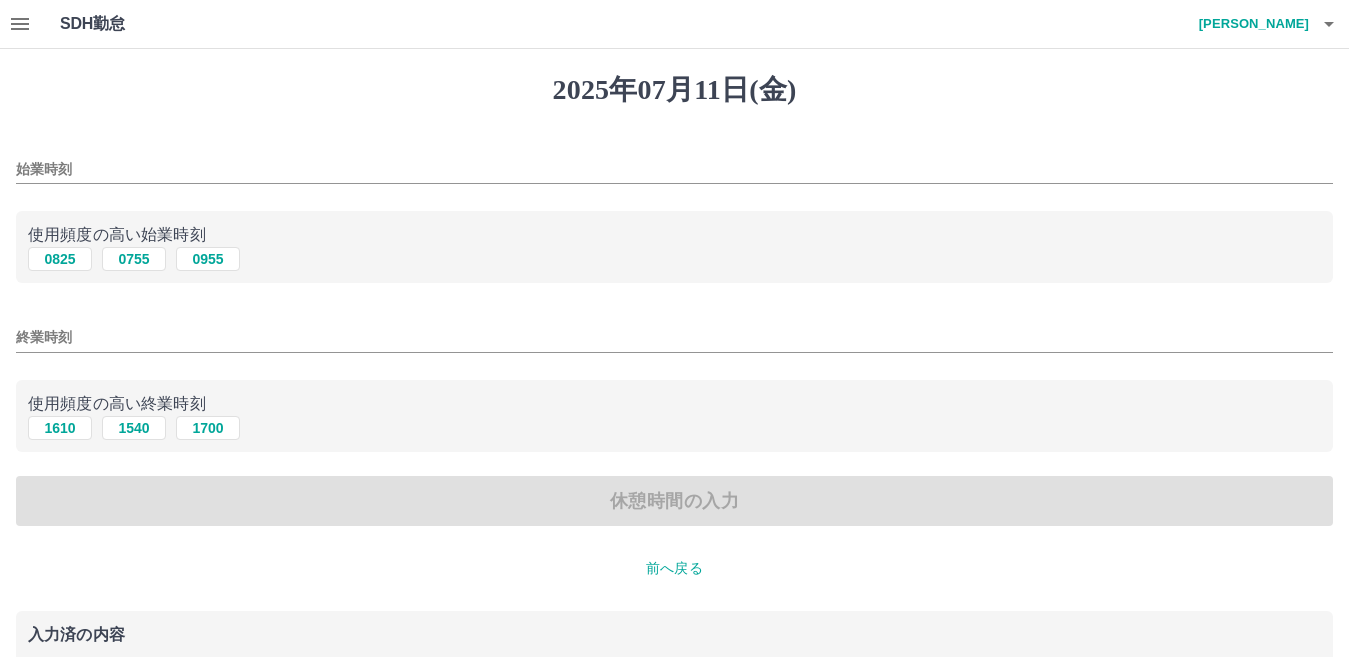 drag, startPoint x: 58, startPoint y: 260, endPoint x: 67, endPoint y: 289, distance: 30.364452 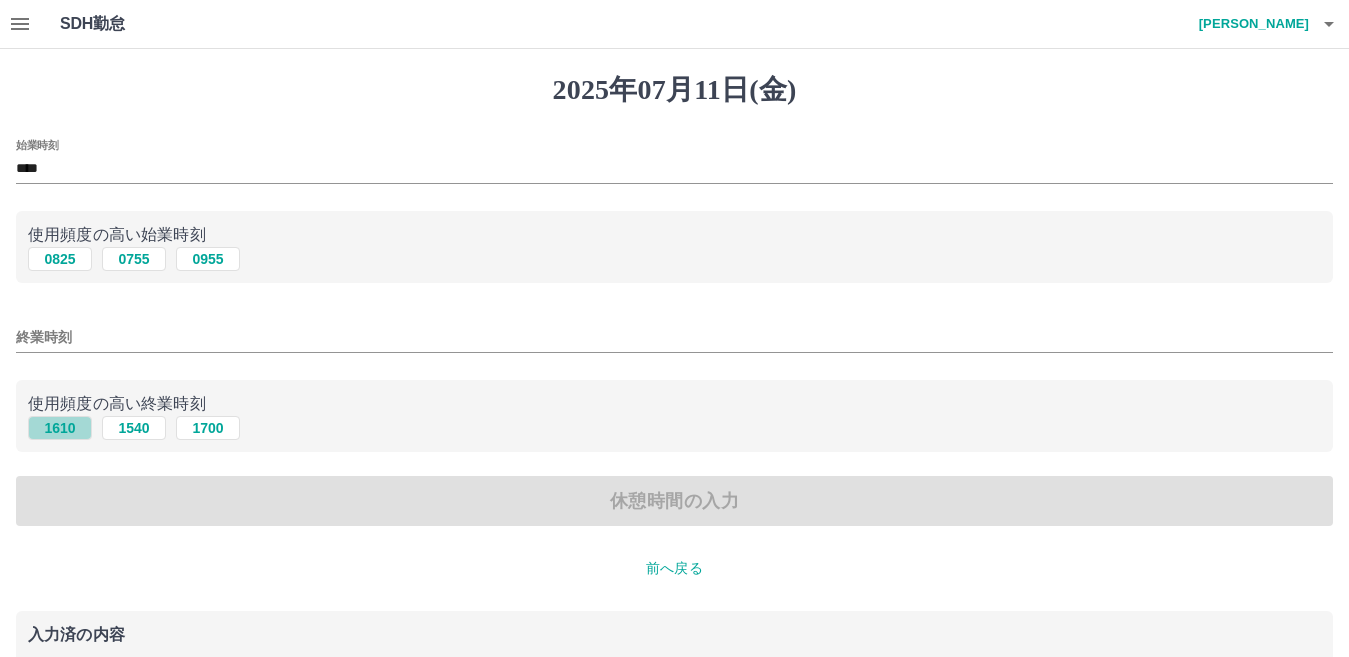 drag, startPoint x: 63, startPoint y: 429, endPoint x: 74, endPoint y: 429, distance: 11 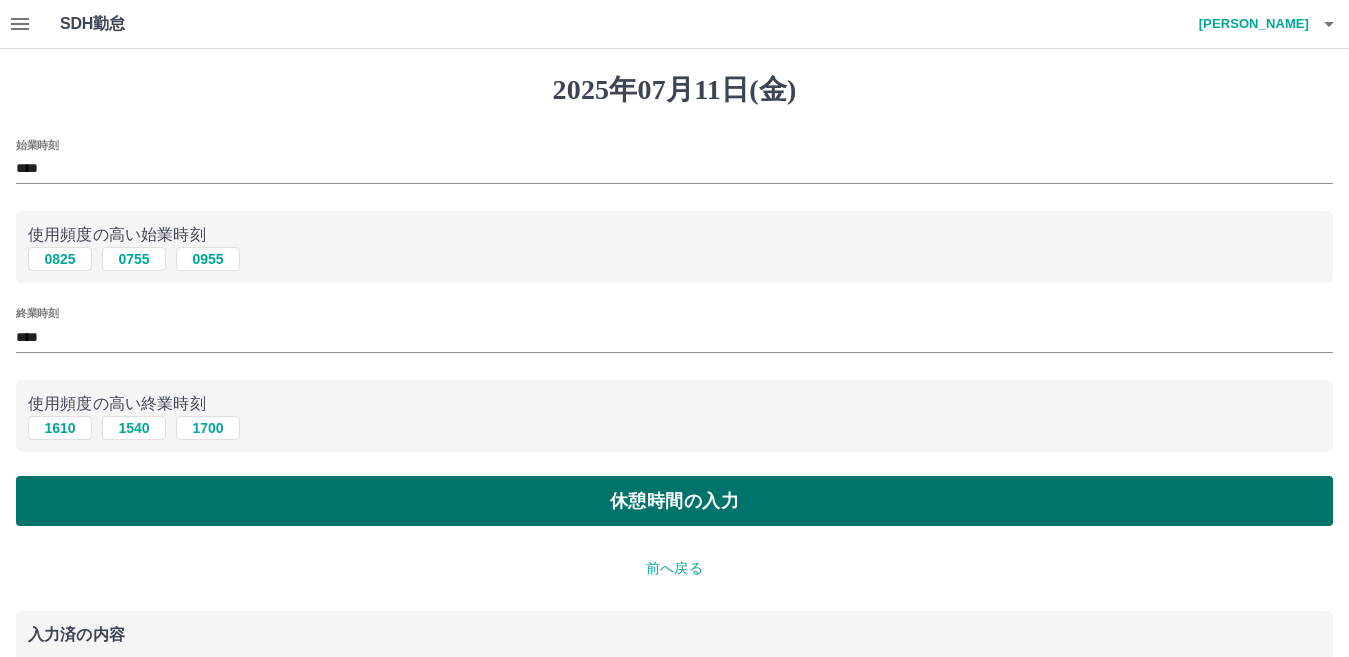 click on "休憩時間の入力" at bounding box center [674, 501] 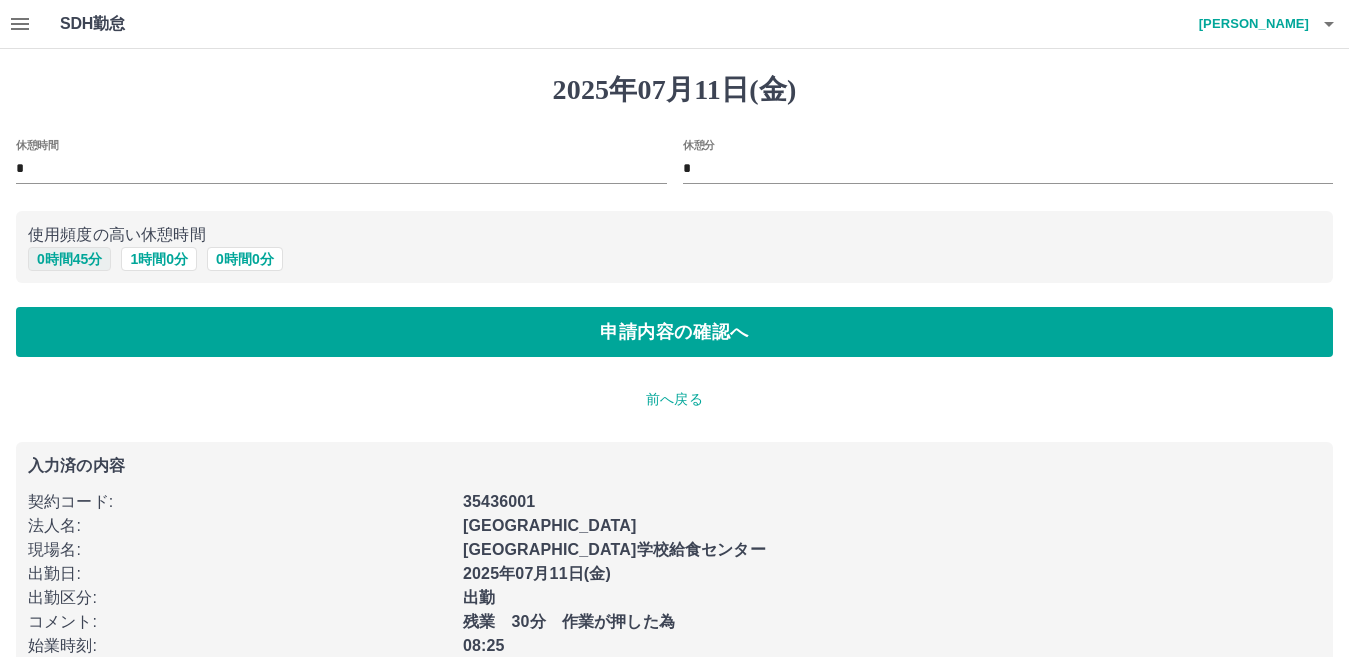 click on "0 時間 45 分" at bounding box center (69, 259) 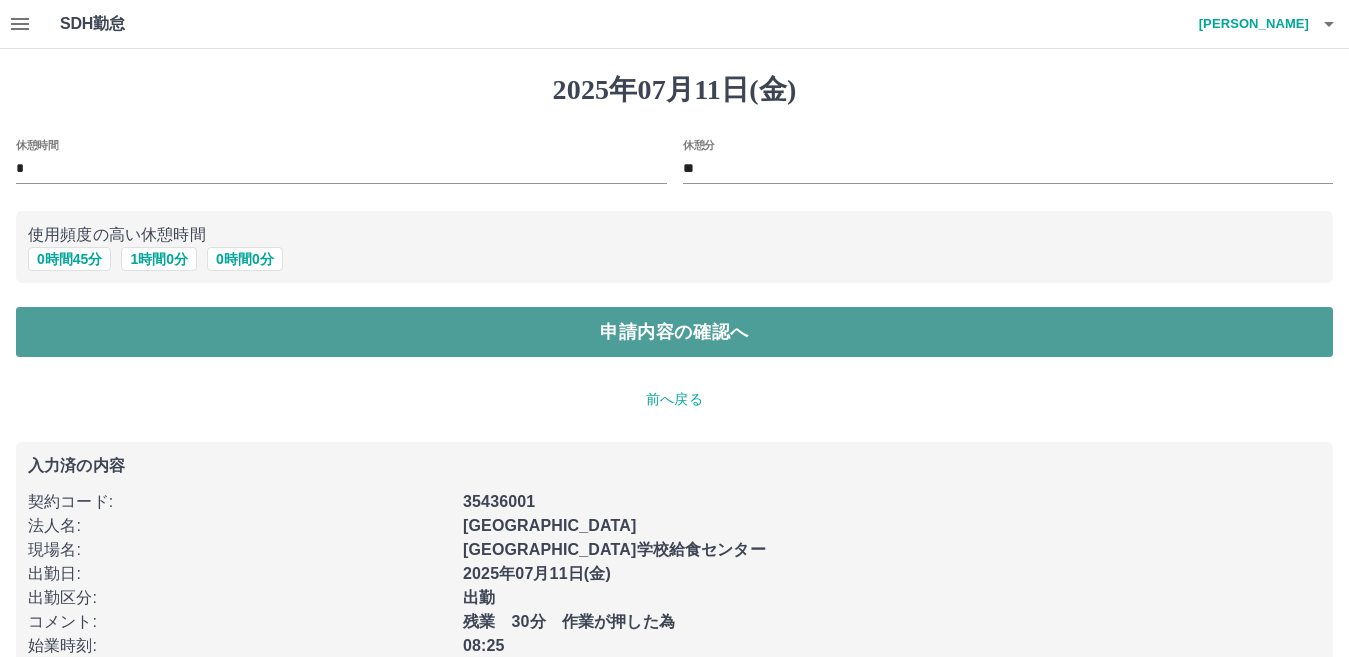 click on "申請内容の確認へ" at bounding box center [674, 332] 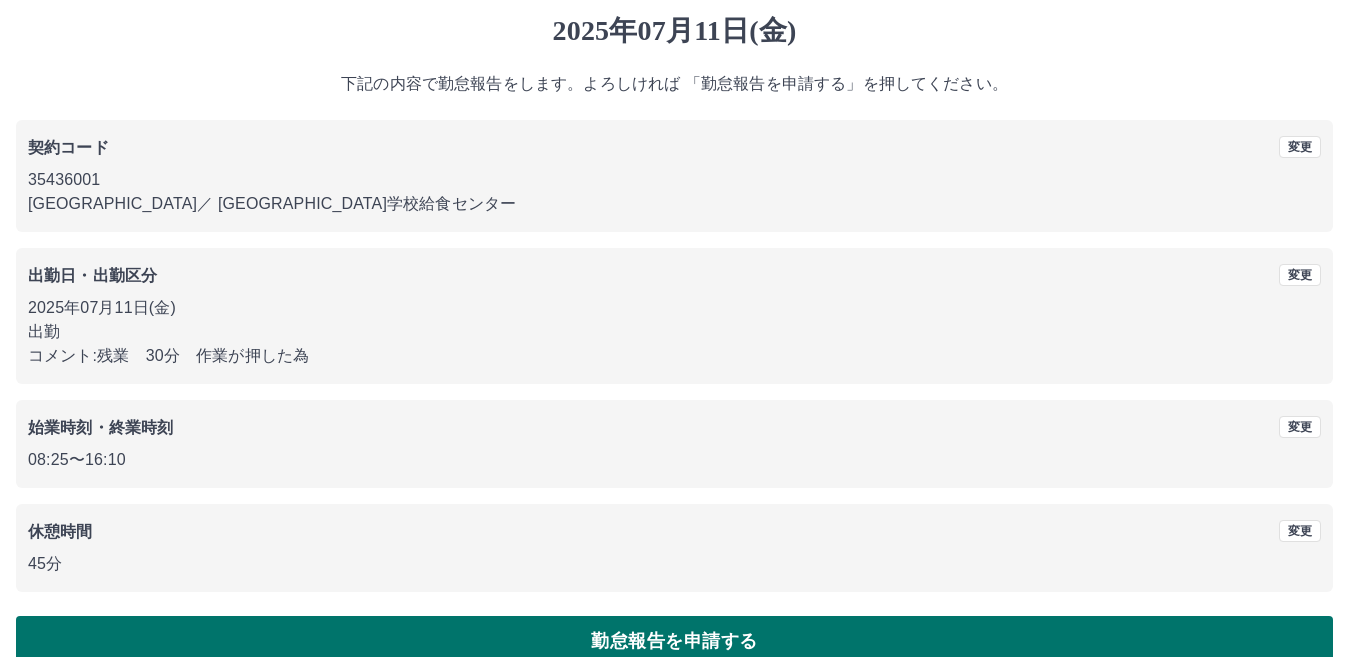 scroll, scrollTop: 92, scrollLeft: 0, axis: vertical 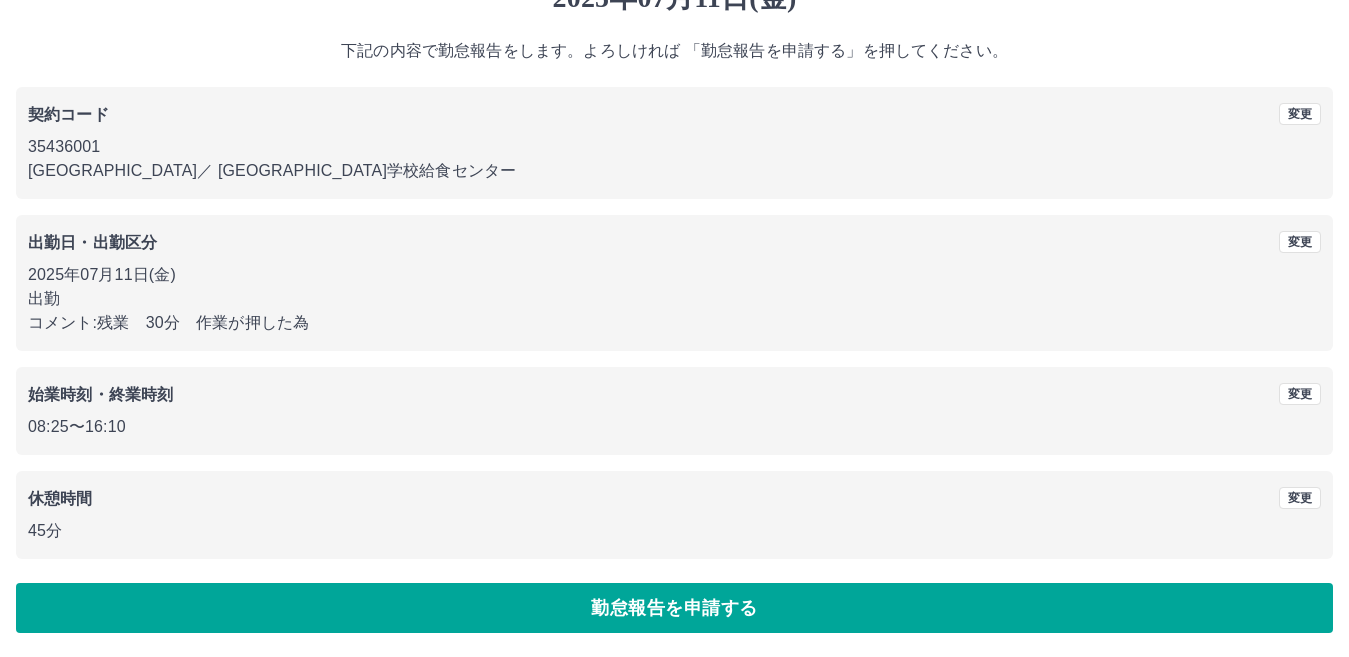 click on "勤怠報告を申請する" at bounding box center (674, 608) 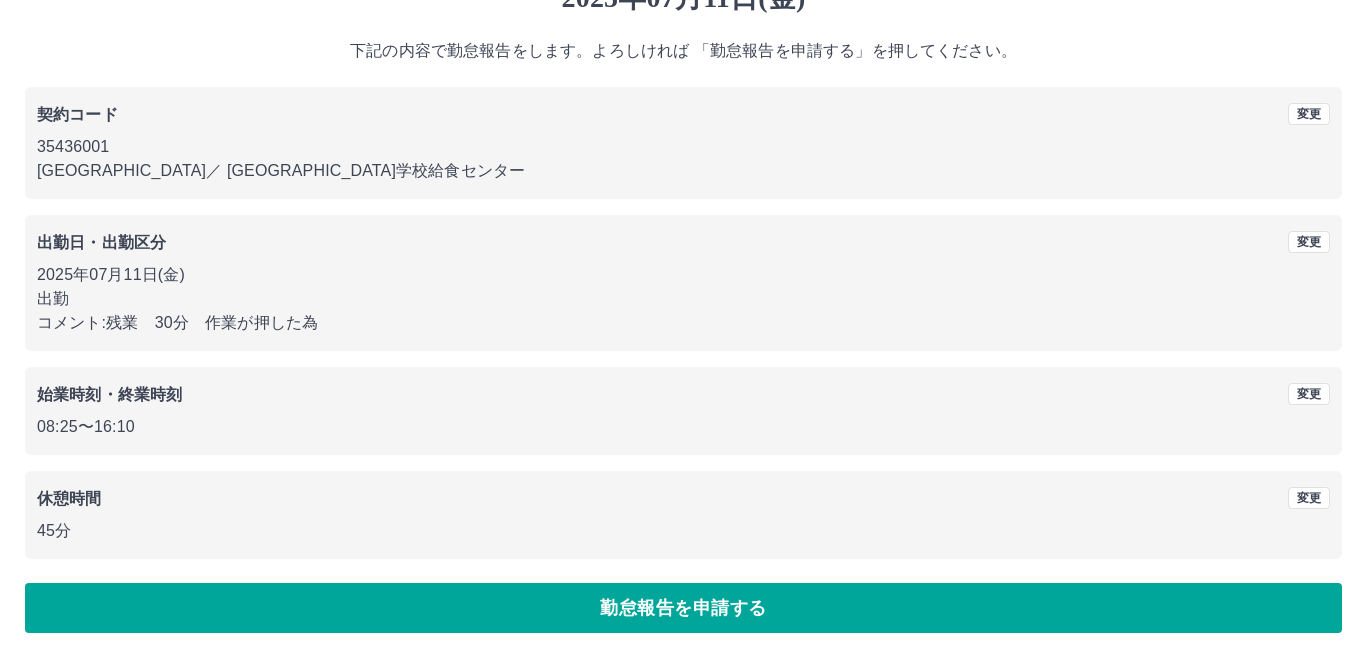 scroll, scrollTop: 0, scrollLeft: 0, axis: both 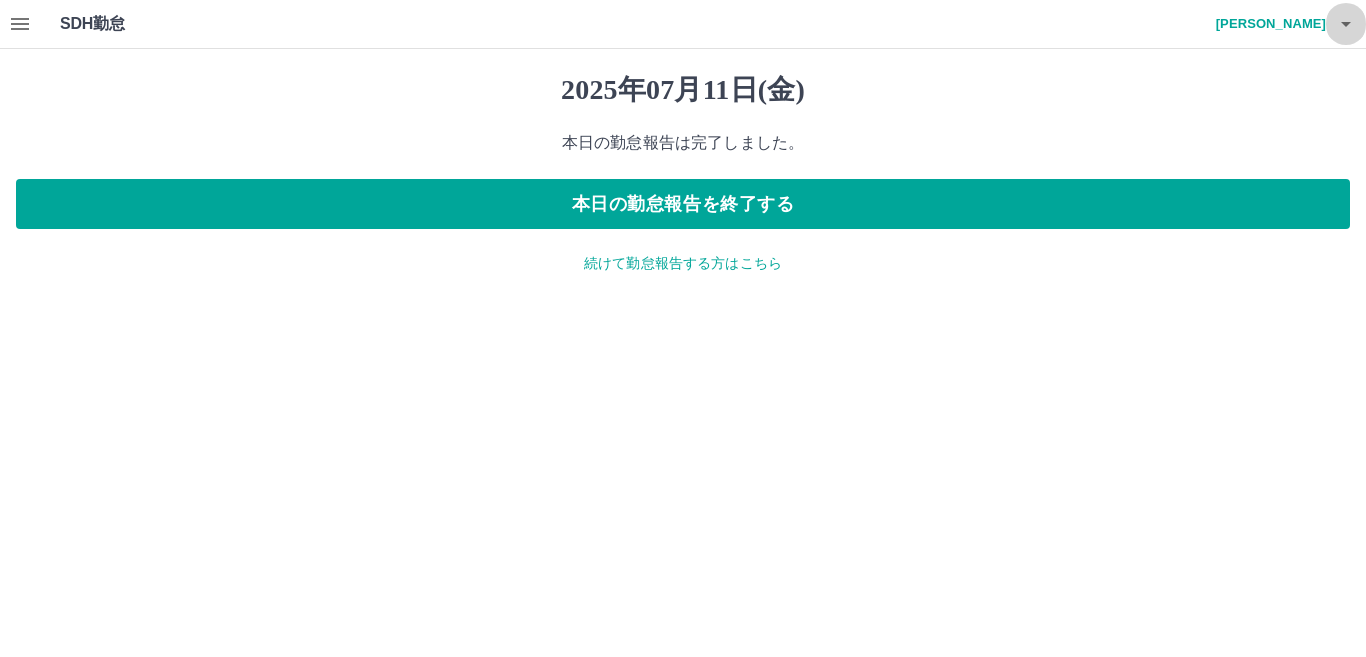 click 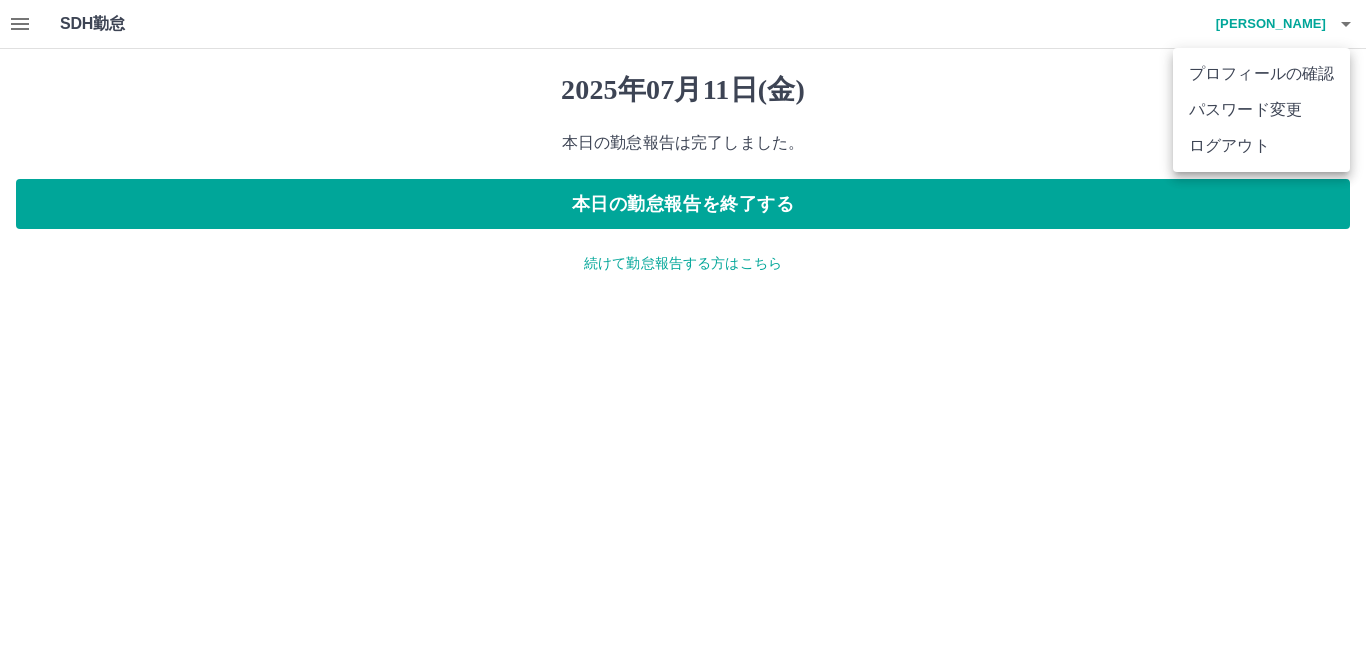 click on "ログアウト" at bounding box center [1261, 146] 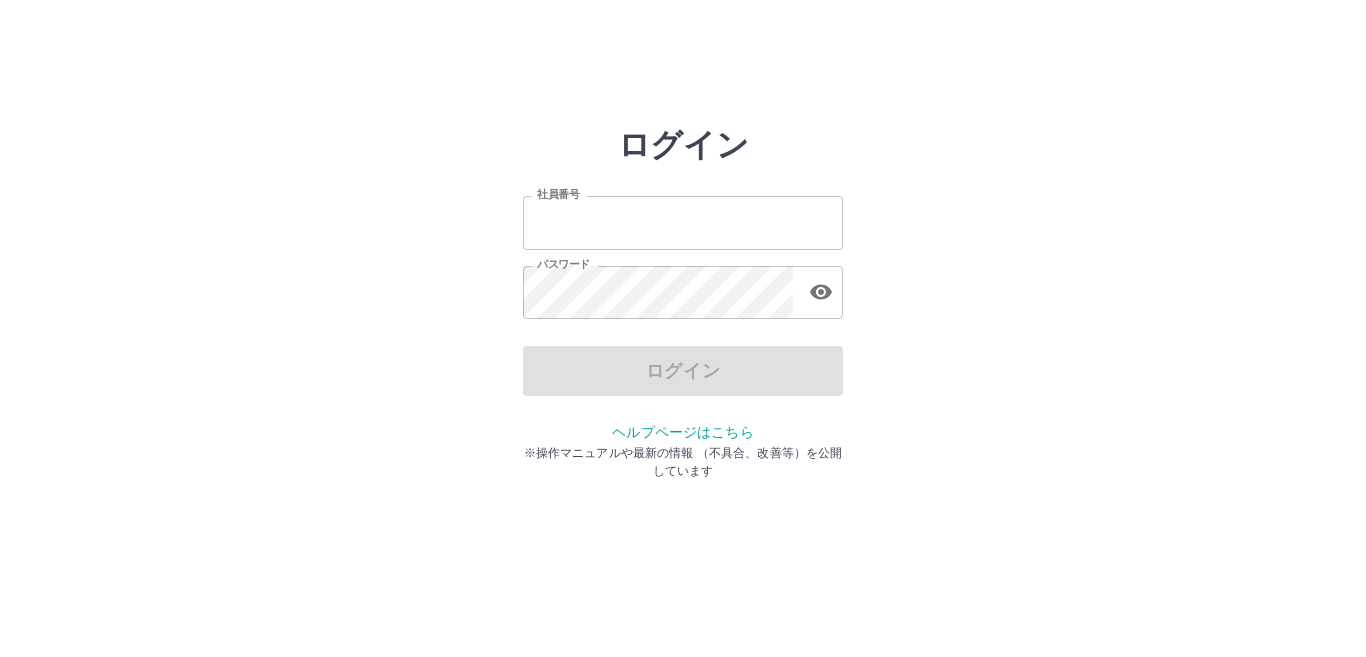 scroll, scrollTop: 0, scrollLeft: 0, axis: both 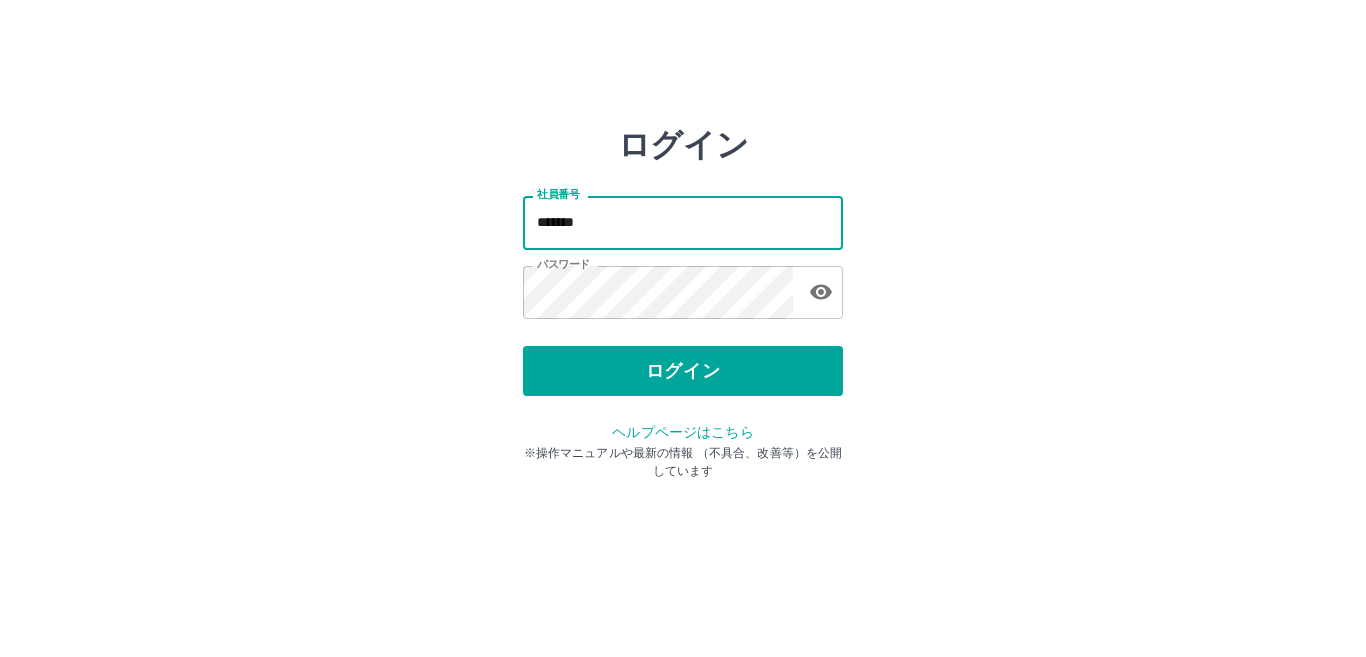 click on "*******" at bounding box center (683, 222) 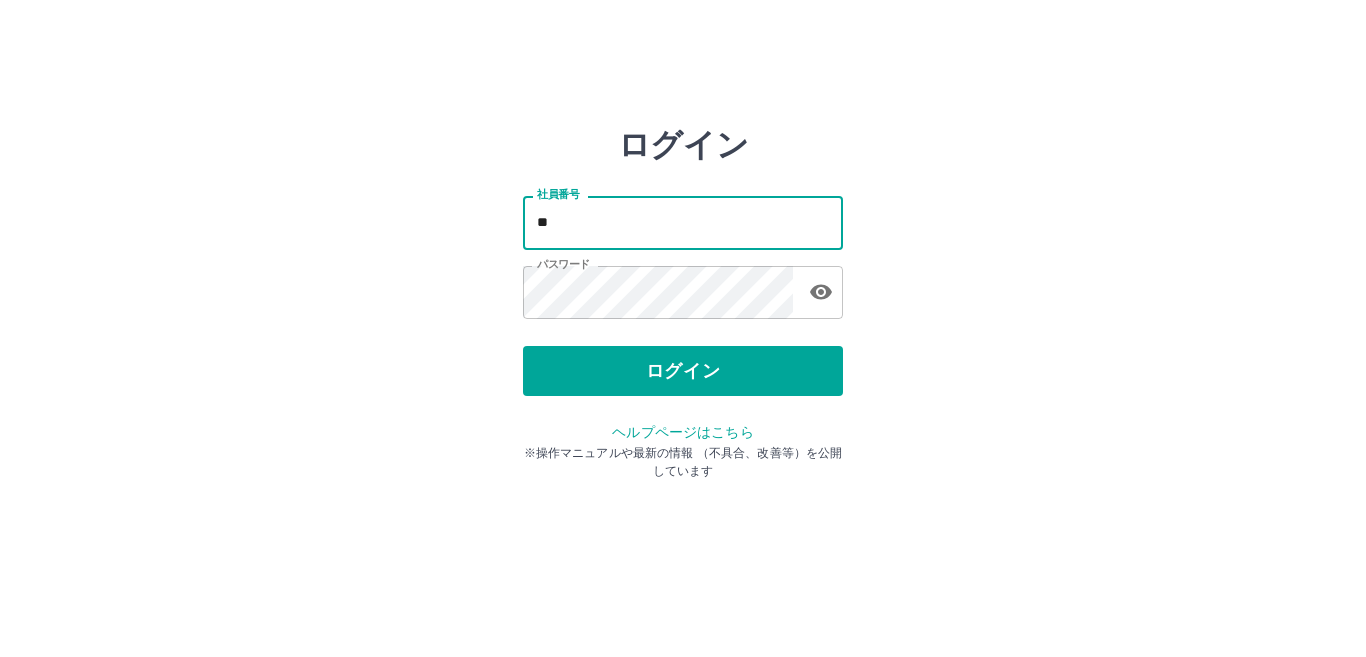 type on "*" 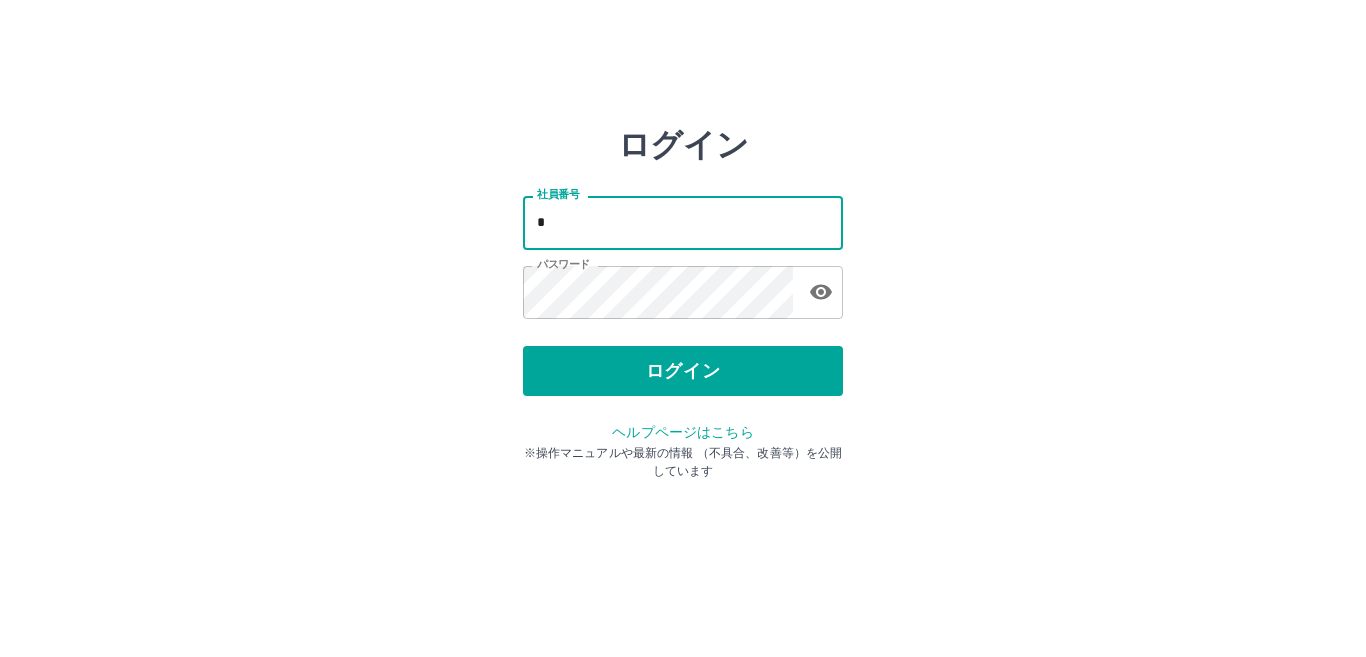 type 